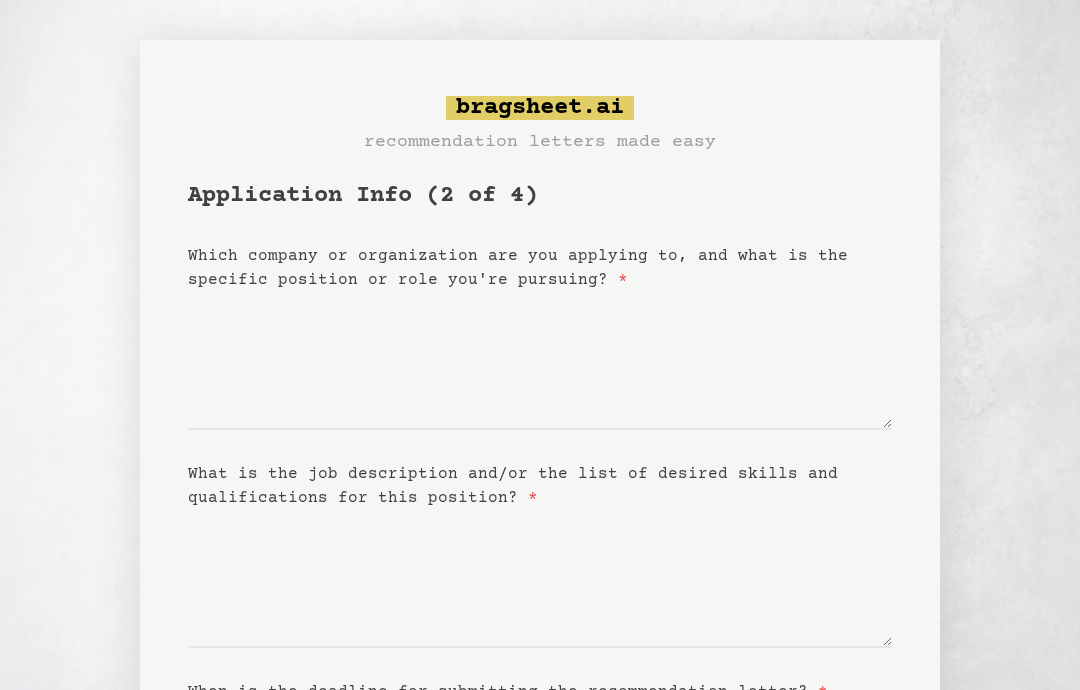 scroll, scrollTop: -18, scrollLeft: 0, axis: vertical 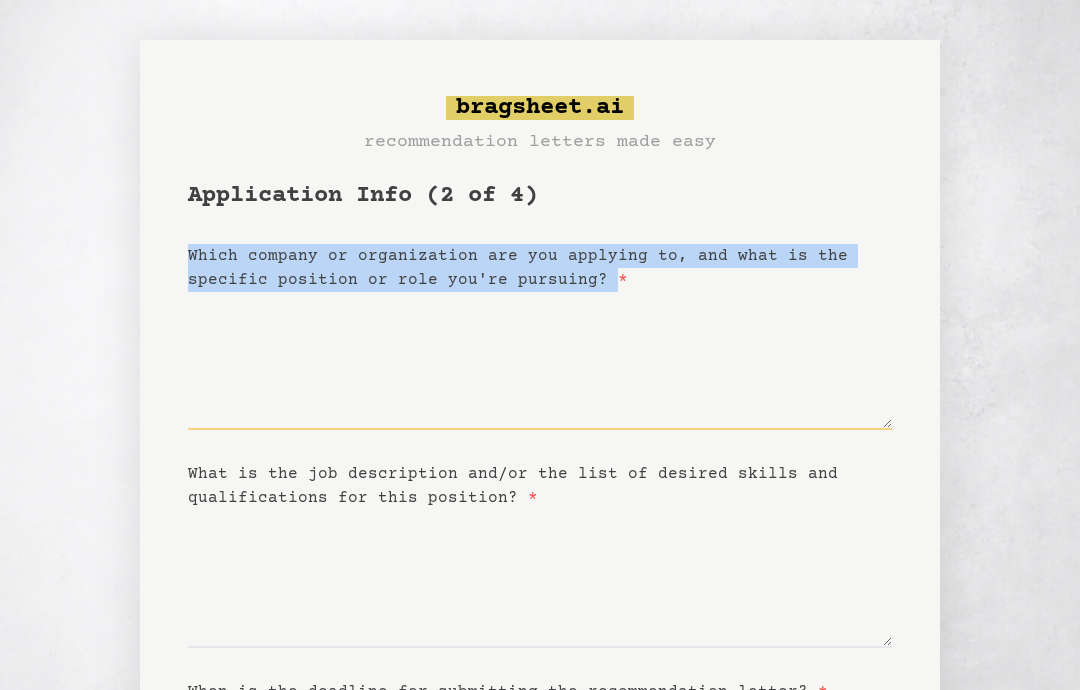 click on "Which company or organization are you applying to, and what is
the specific position or role you're pursuing?   *" at bounding box center (540, 361) 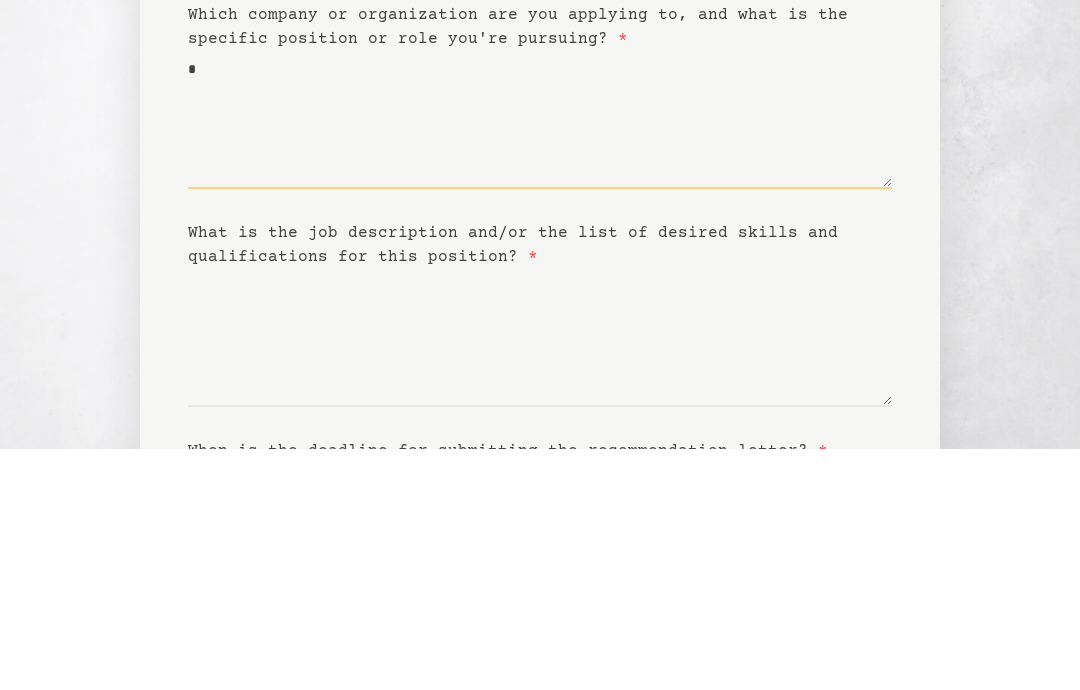 scroll, scrollTop: 142, scrollLeft: 0, axis: vertical 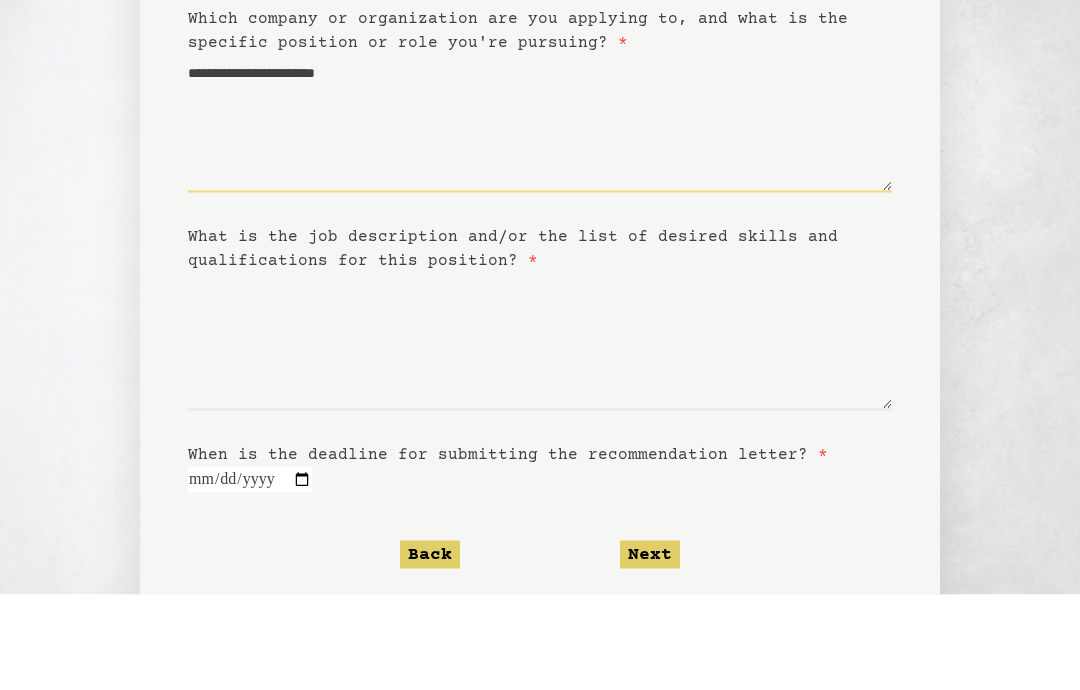 type on "**********" 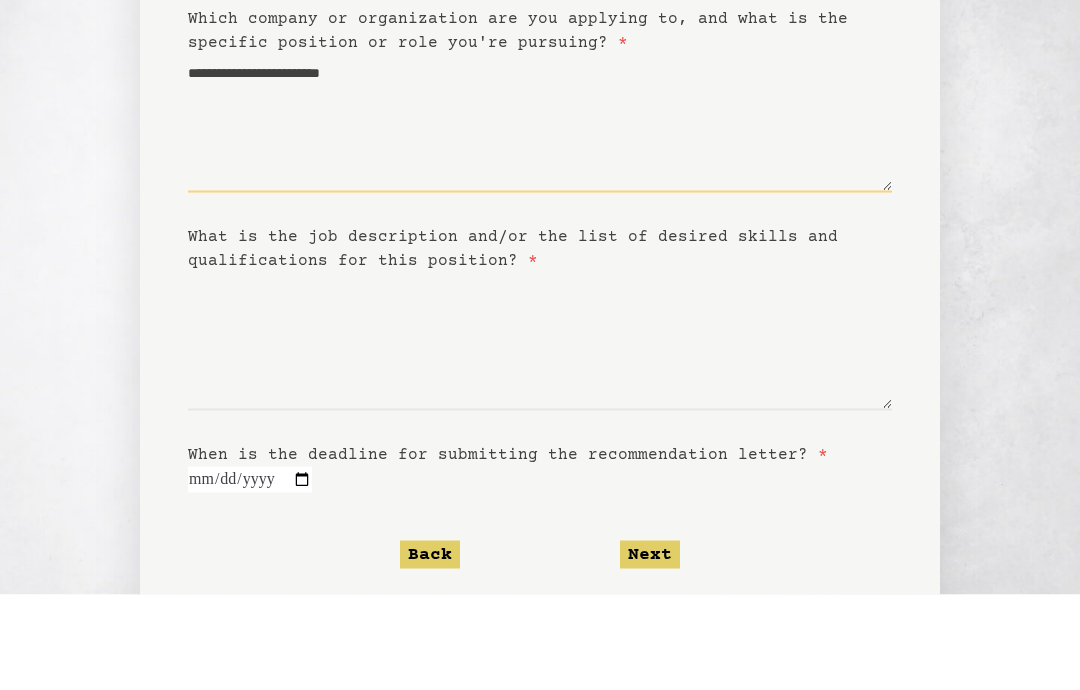 click on "**********" at bounding box center (540, 219) 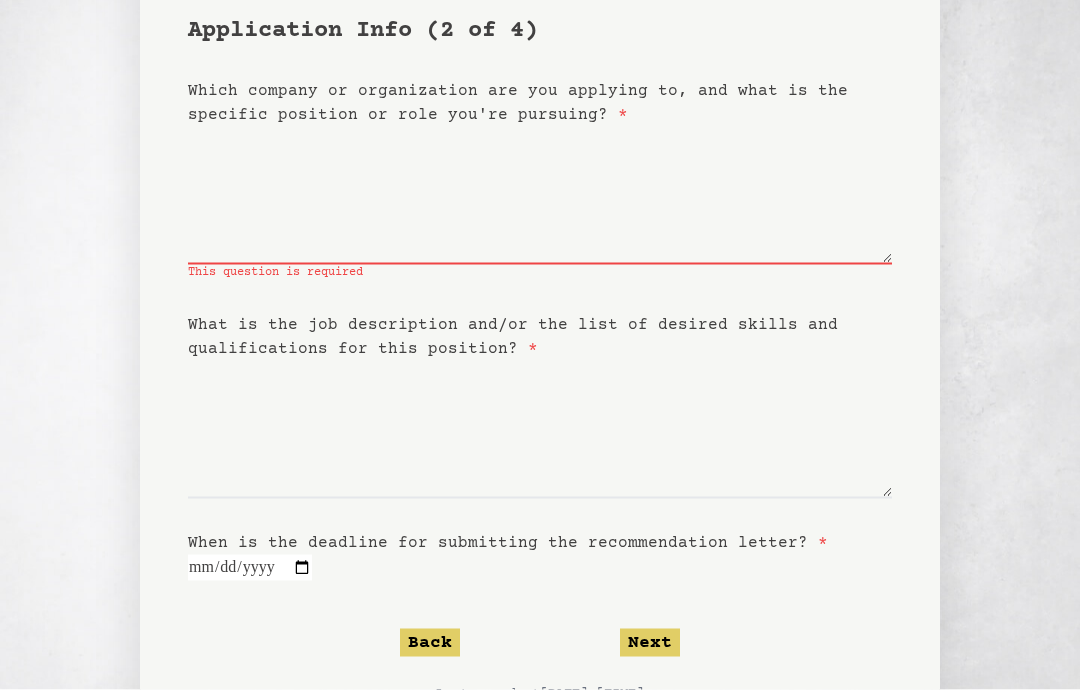 scroll, scrollTop: 119, scrollLeft: 0, axis: vertical 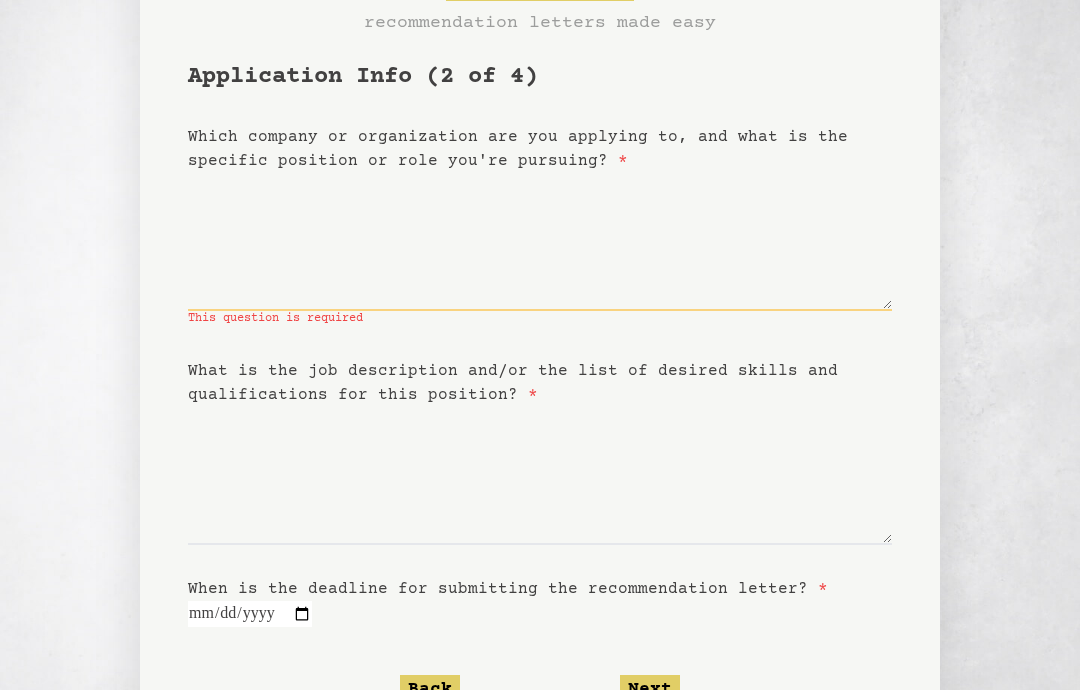 click on "Which company or organization are you applying to, and what is
the specific position or role you're pursuing?   *" at bounding box center (540, 242) 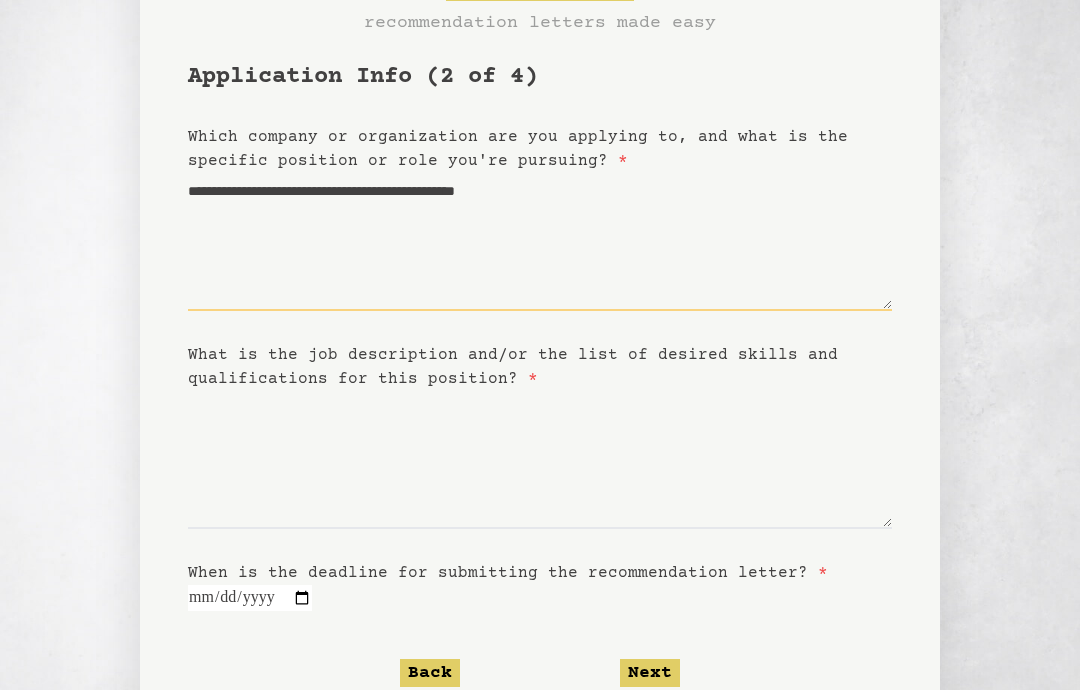 scroll, scrollTop: 170, scrollLeft: 0, axis: vertical 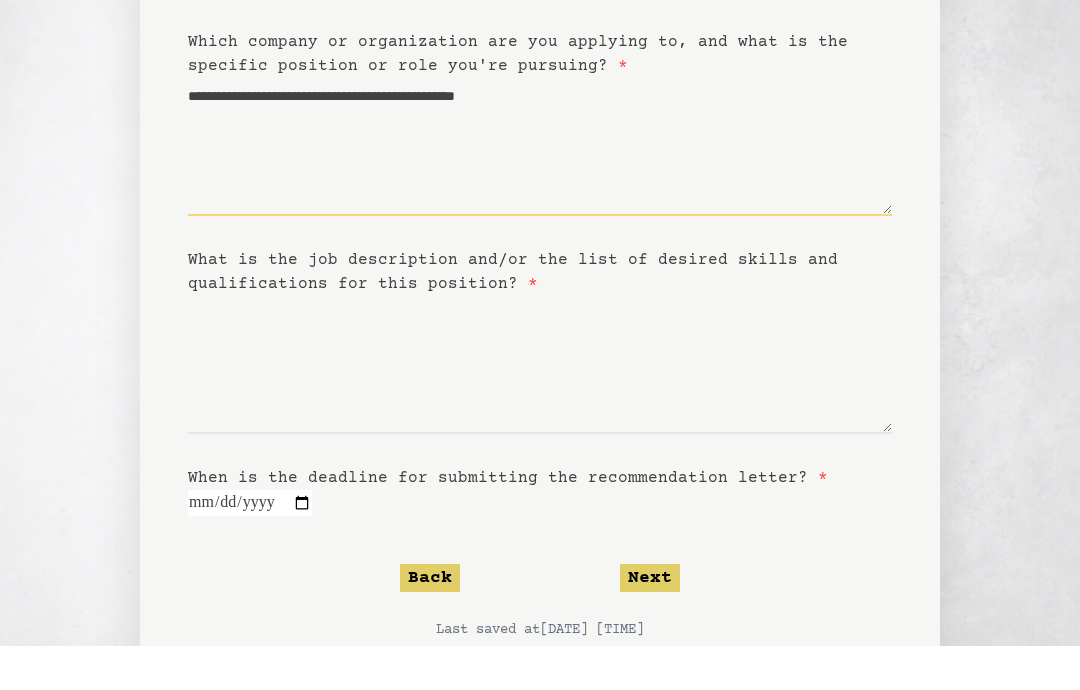 type on "**********" 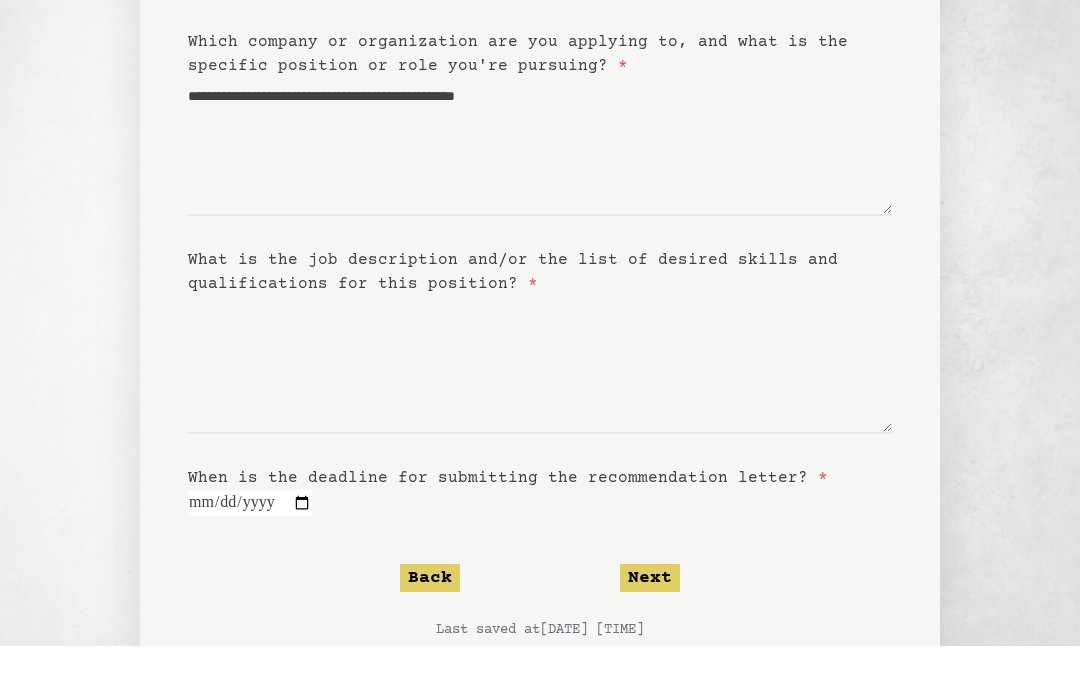 click on "What is the job description and/or the list of desired skills
and qualifications for this position?   *" at bounding box center (513, 316) 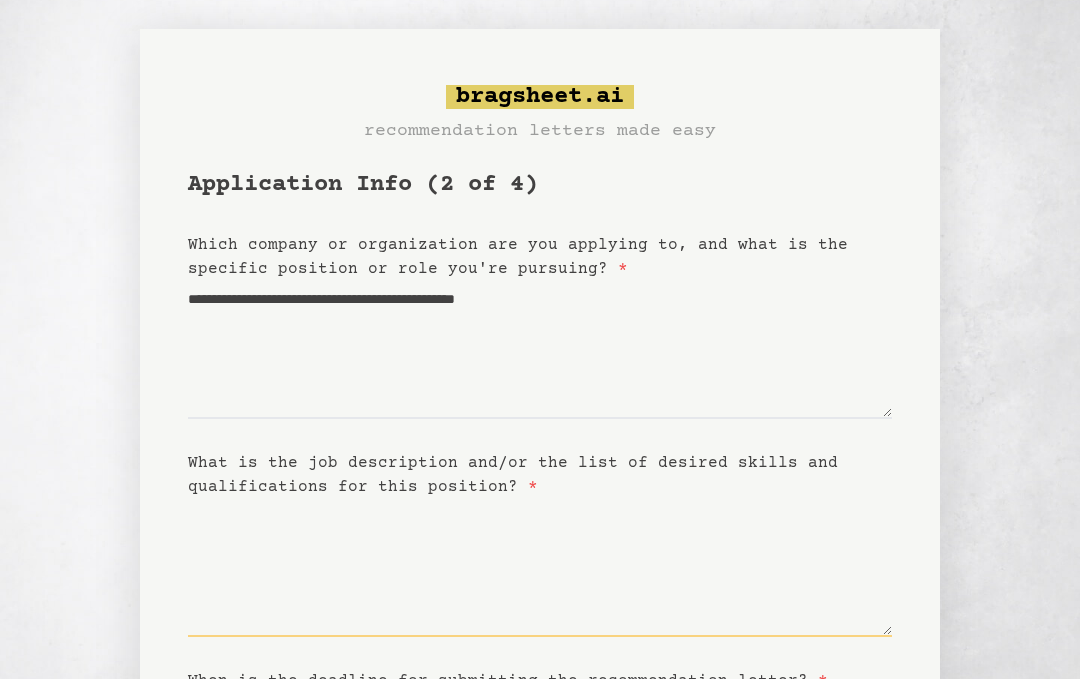 scroll, scrollTop: 239, scrollLeft: 0, axis: vertical 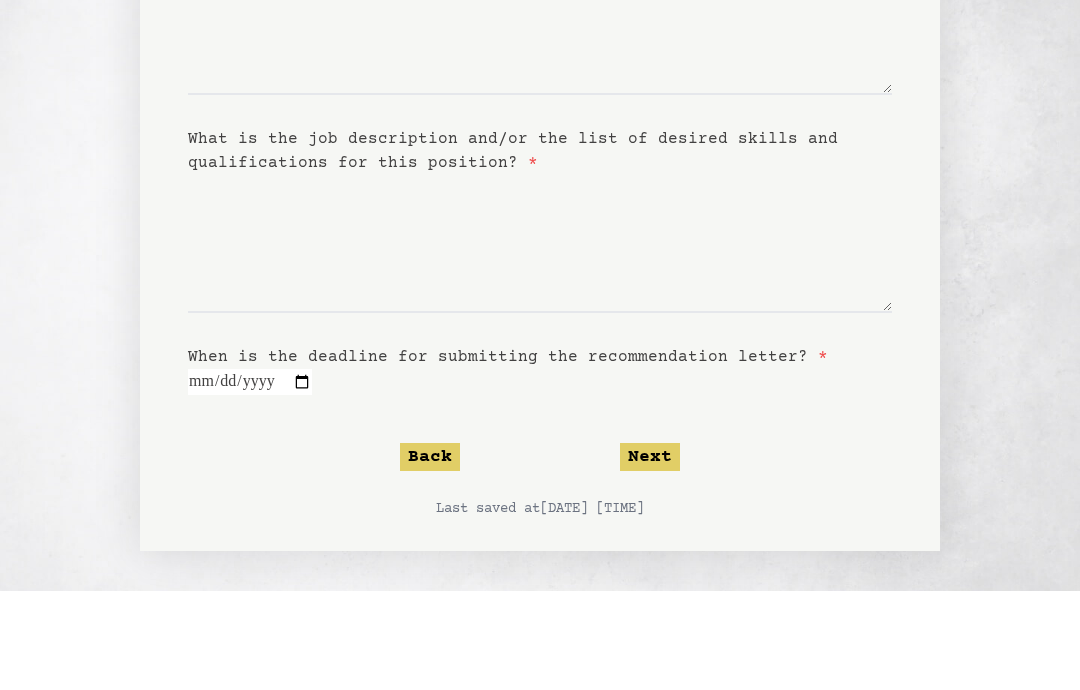 click at bounding box center [250, 481] 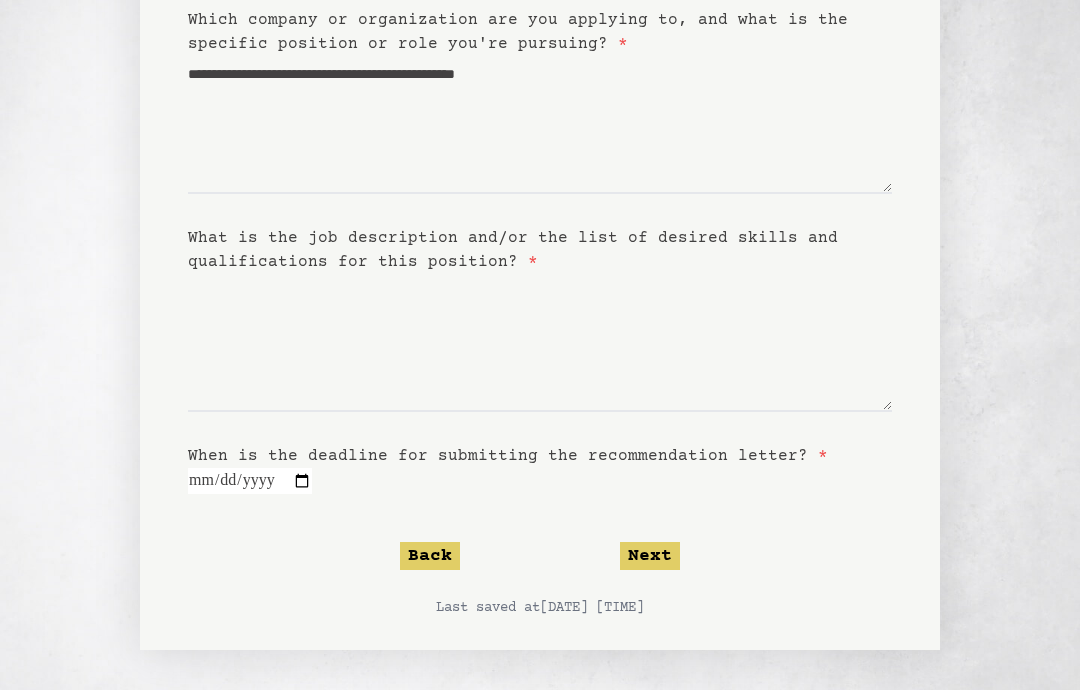 click on "**********" at bounding box center [540, 227] 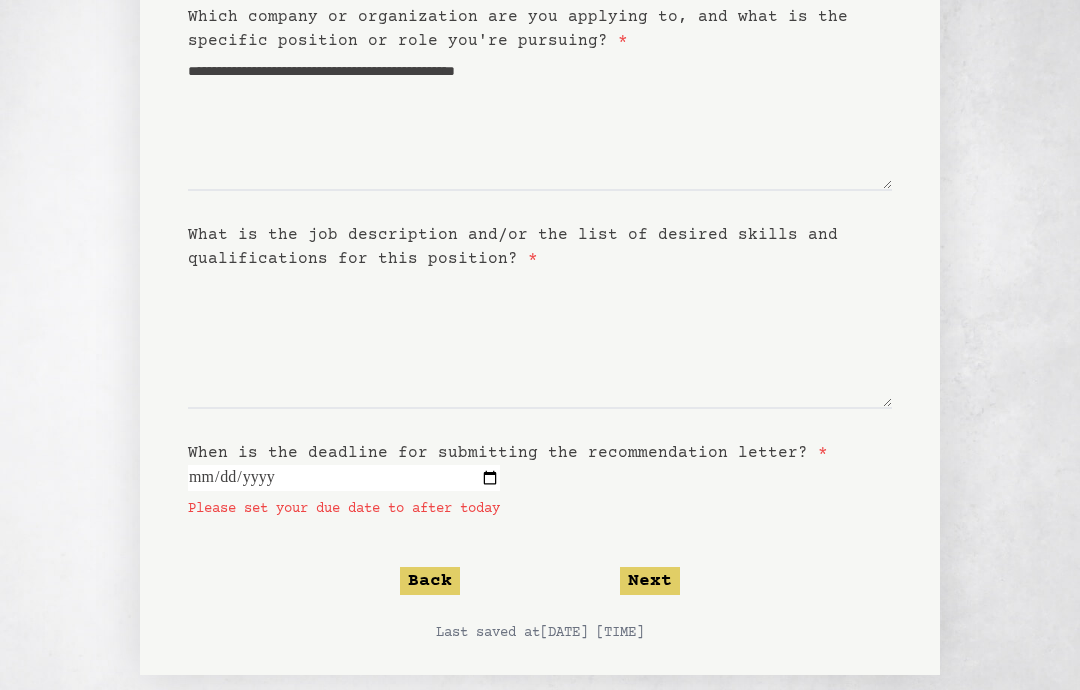 click on "**********" at bounding box center [344, 478] 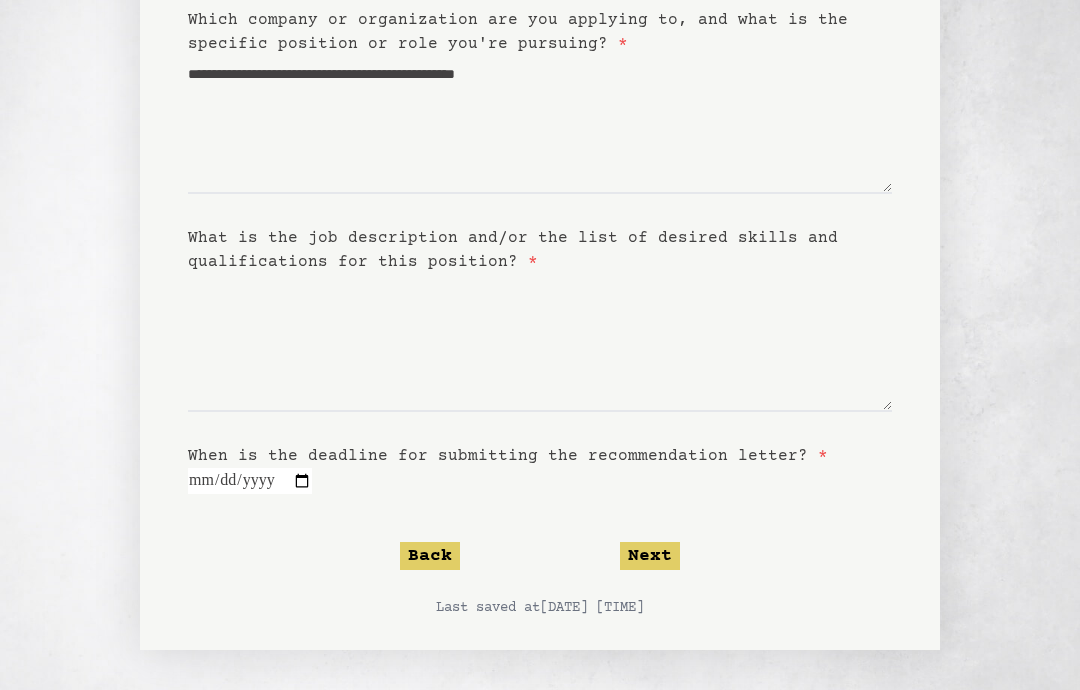 click on "**********" at bounding box center (250, 481) 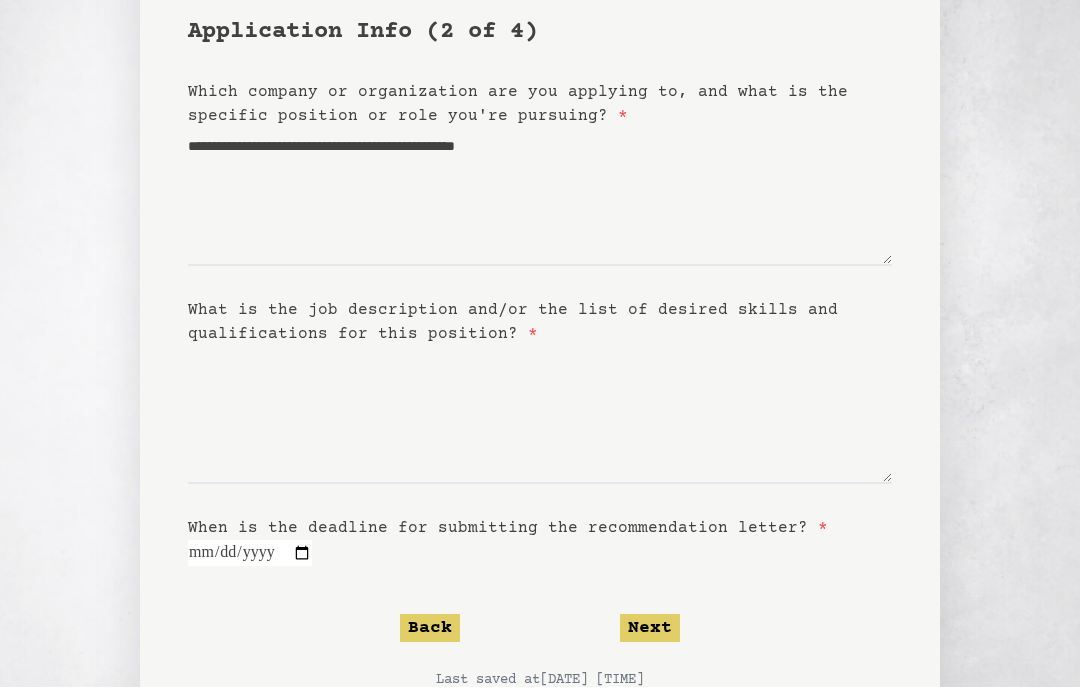 scroll, scrollTop: 163, scrollLeft: 0, axis: vertical 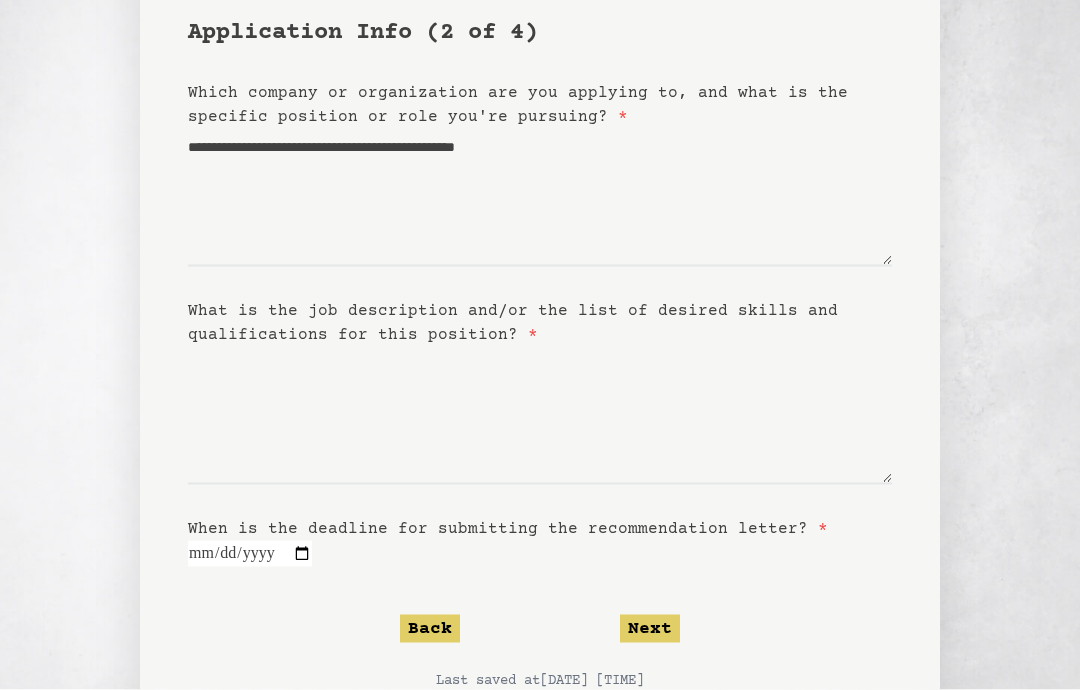 click on "What is the job description and/or the list of desired skills
and qualifications for this position?   *" at bounding box center (513, 323) 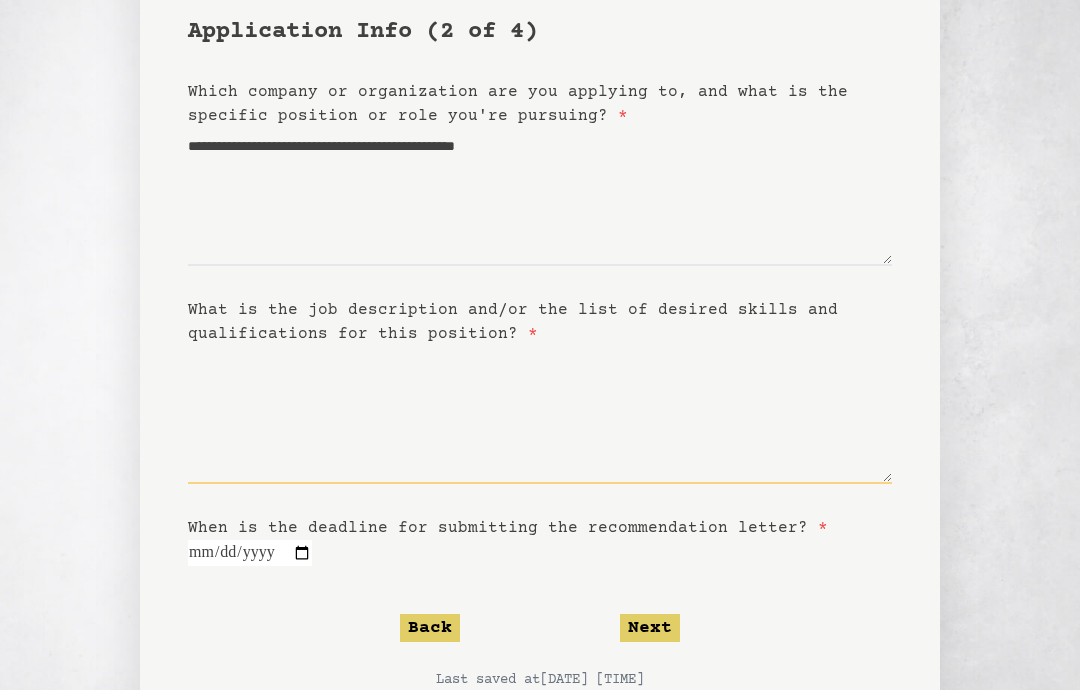 scroll, scrollTop: 163, scrollLeft: 0, axis: vertical 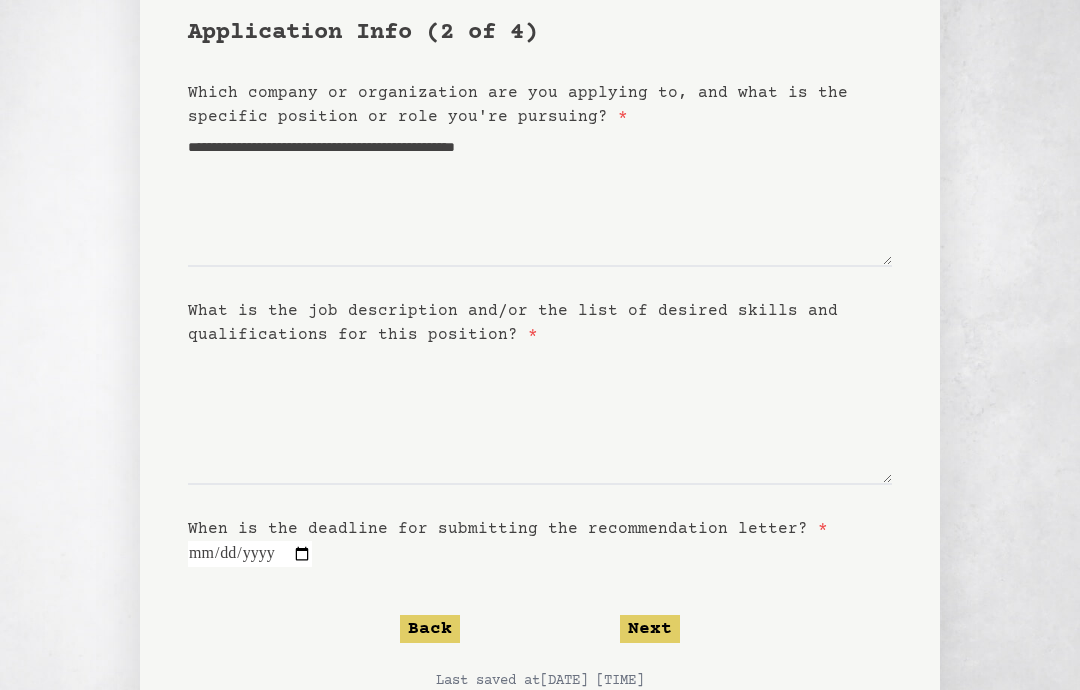 click on "What is the job description and/or the list of desired skills
and qualifications for this position?   *" at bounding box center [513, 323] 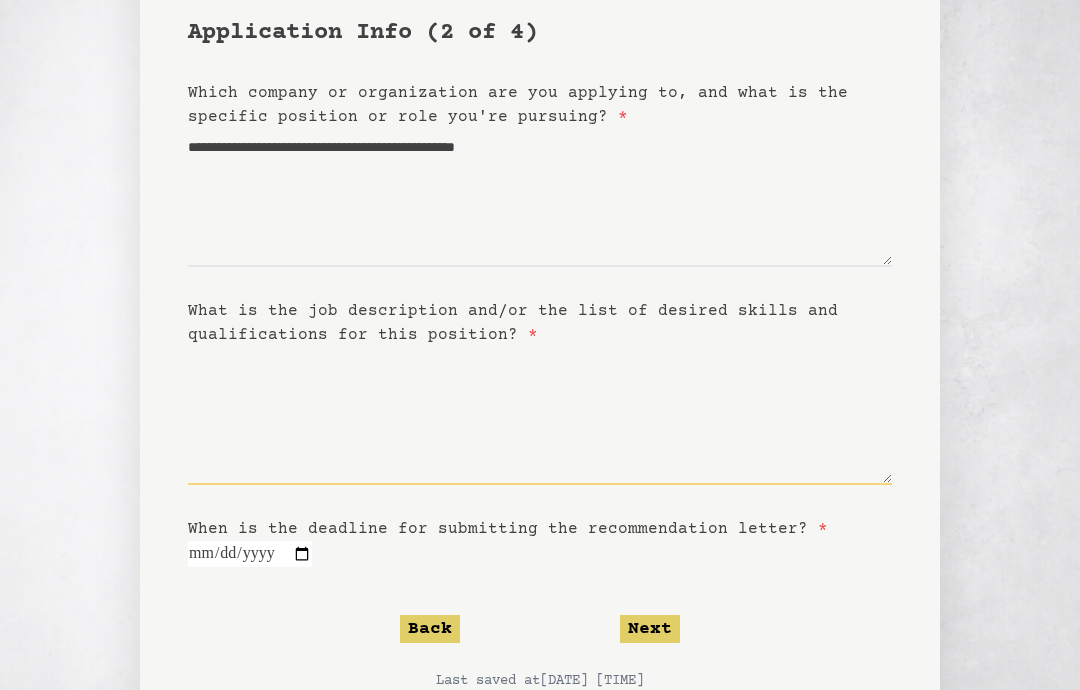 click on "What is the job description and/or the list of desired skills
and qualifications for this position?   *" at bounding box center (540, 416) 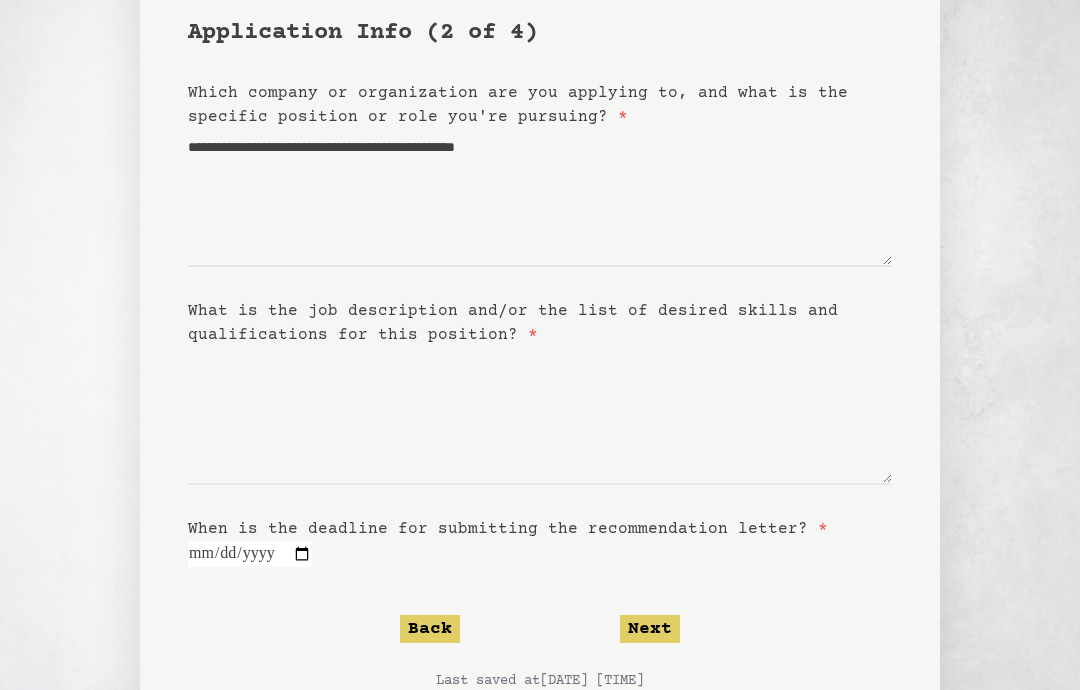 click on "What is the job description and/or the list of desired skills
and qualifications for this position?   *" at bounding box center (513, 323) 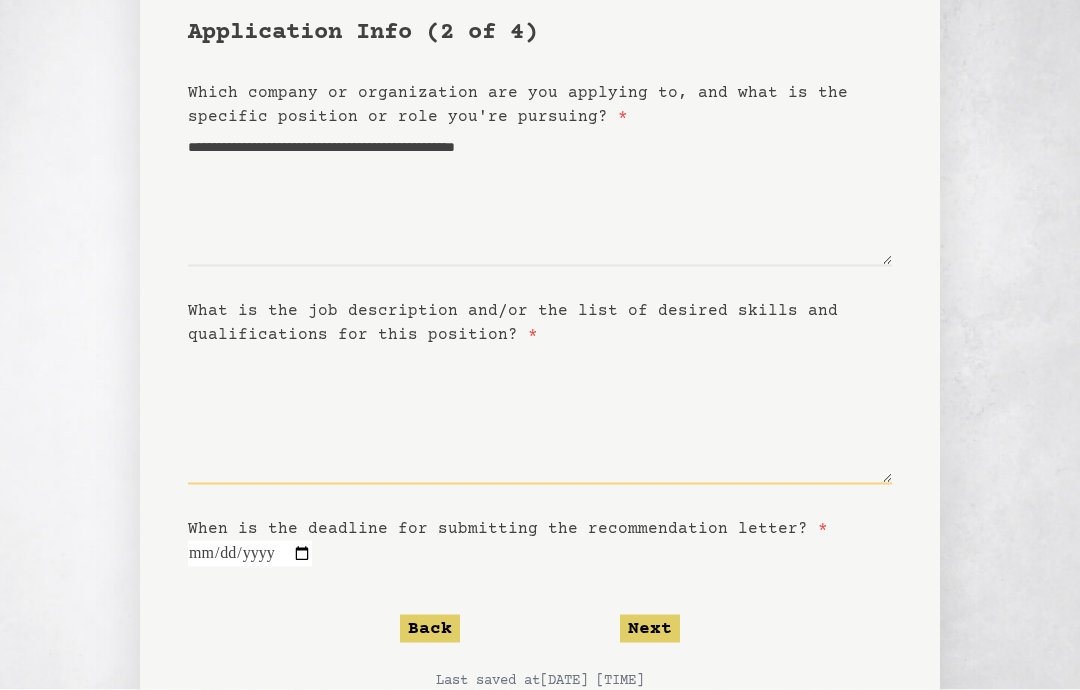 click on "What is the job description and/or the list of desired skills
and qualifications for this position?   *" at bounding box center (540, 416) 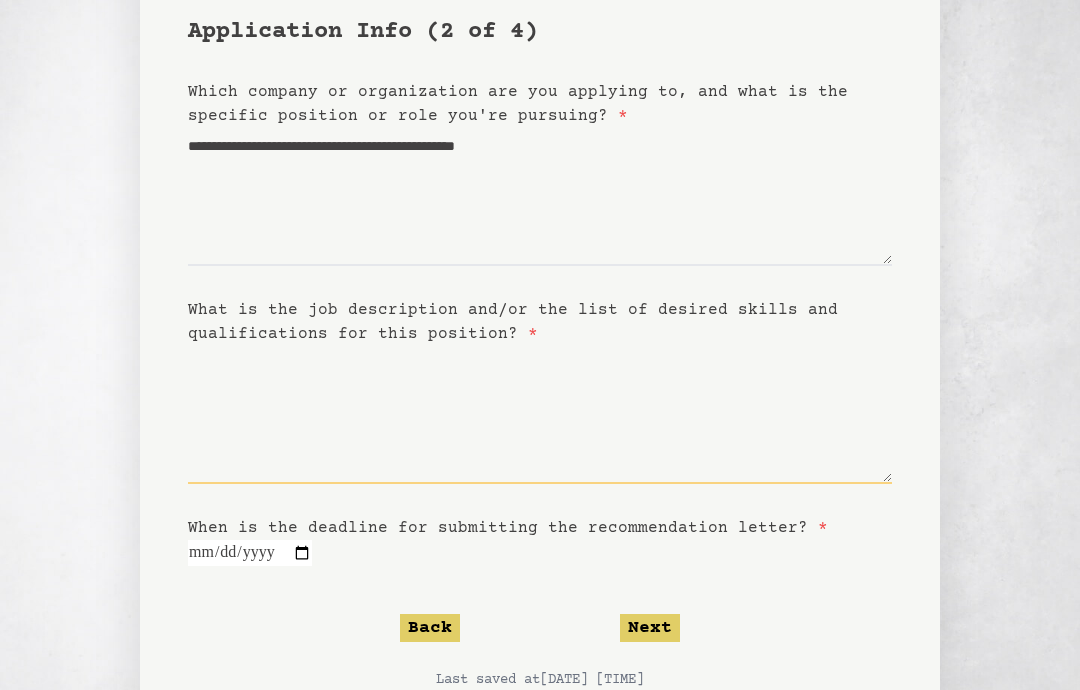 click on "What is the job description and/or the list of desired skills
and qualifications for this position?   *" at bounding box center (540, 415) 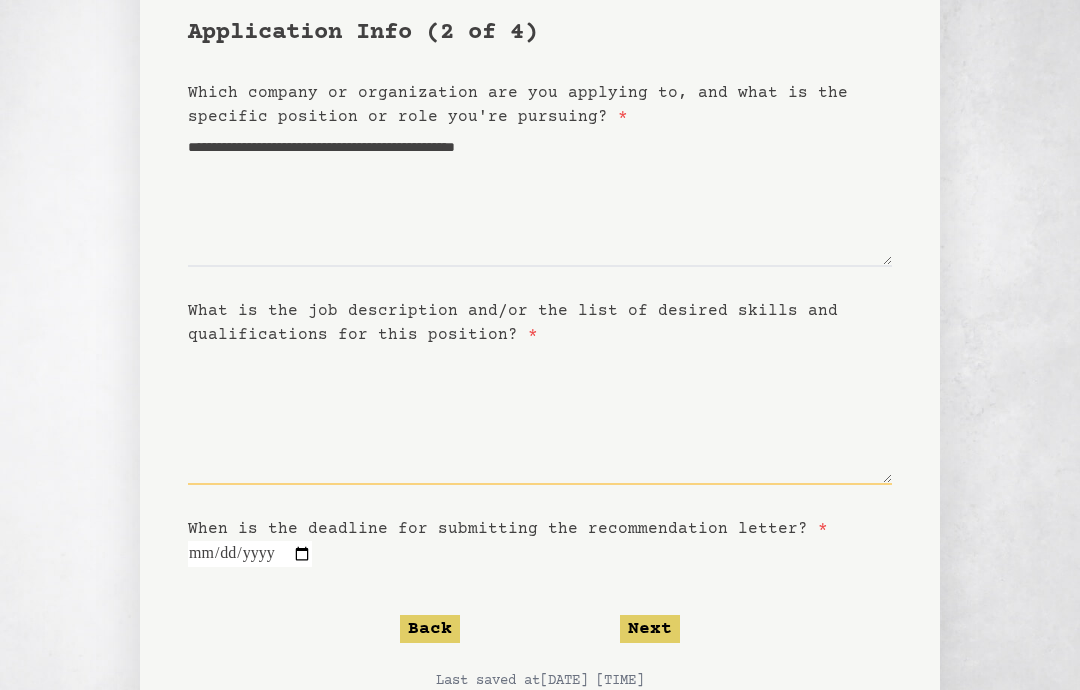paste on "**********" 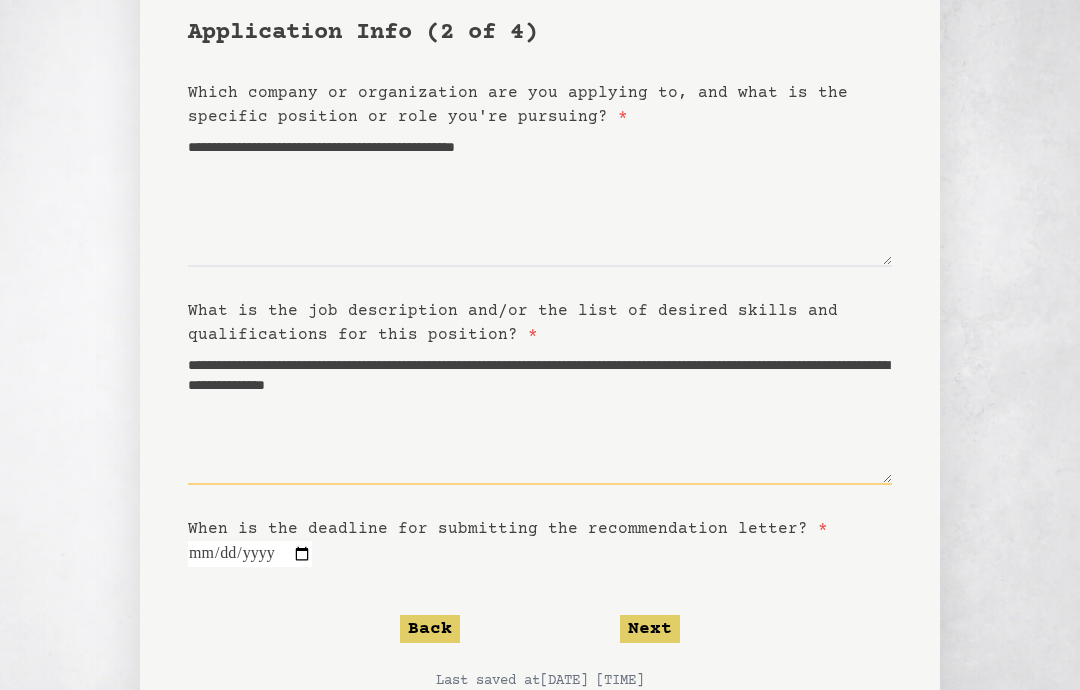 scroll, scrollTop: 239, scrollLeft: 0, axis: vertical 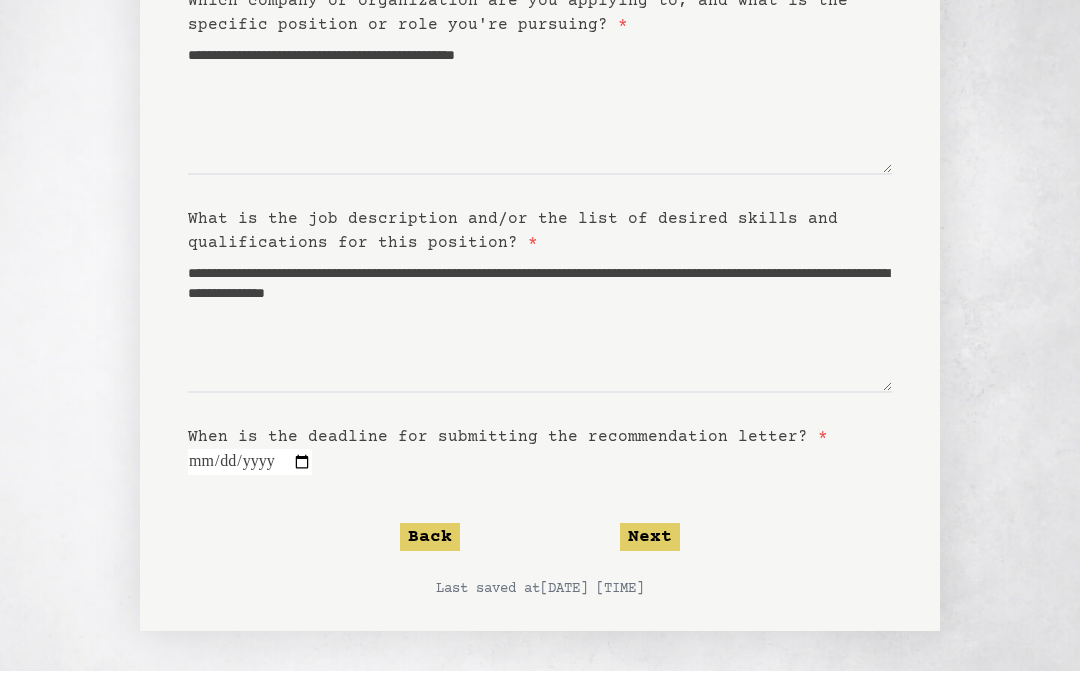 click on "Next" 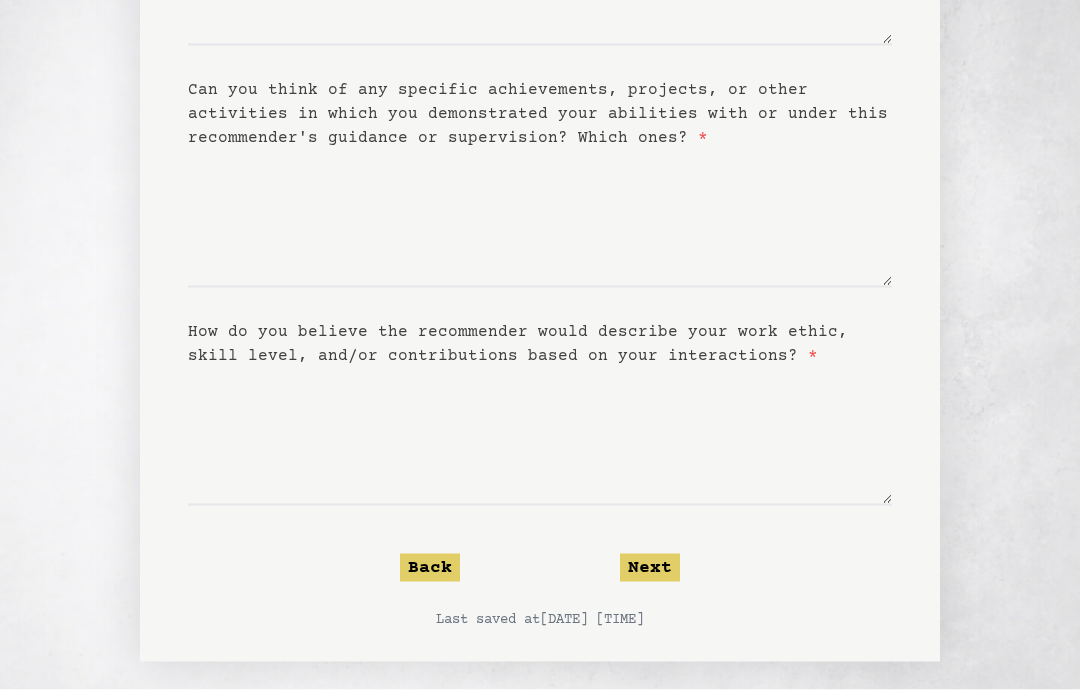 scroll, scrollTop: 420, scrollLeft: 0, axis: vertical 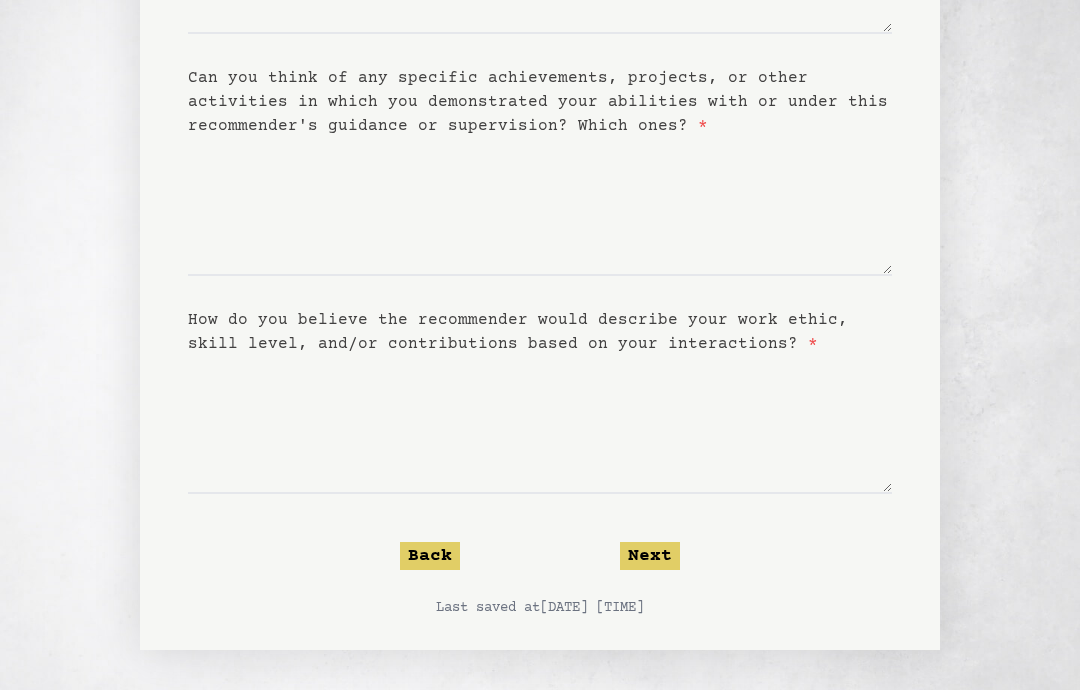 click on "Next" 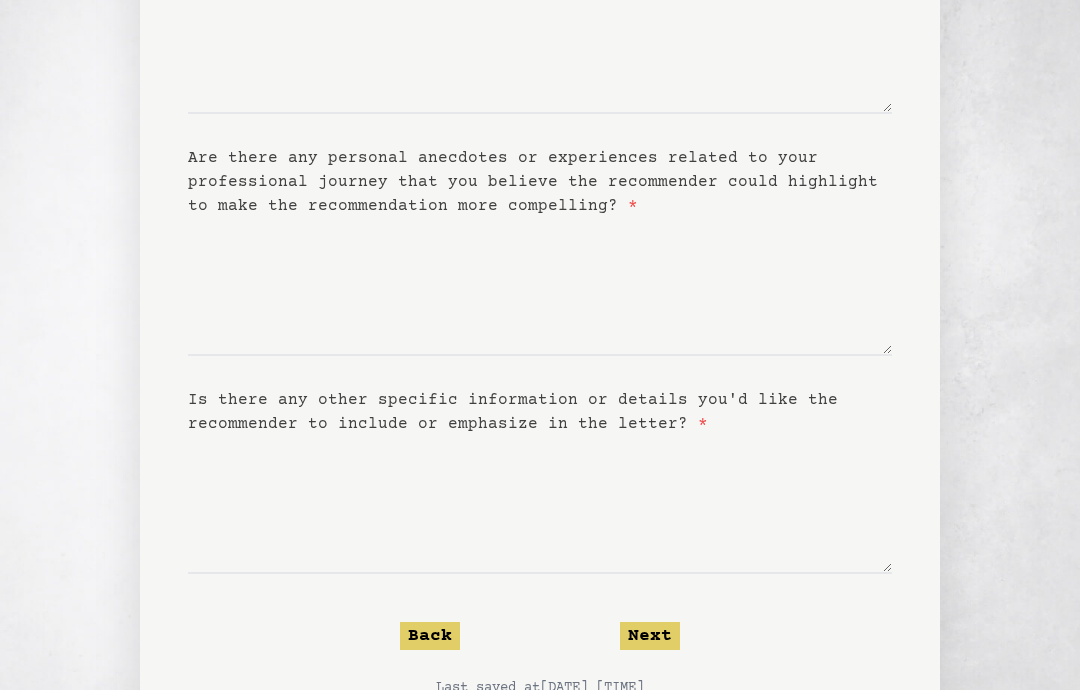 click on "Back" at bounding box center [430, 636] 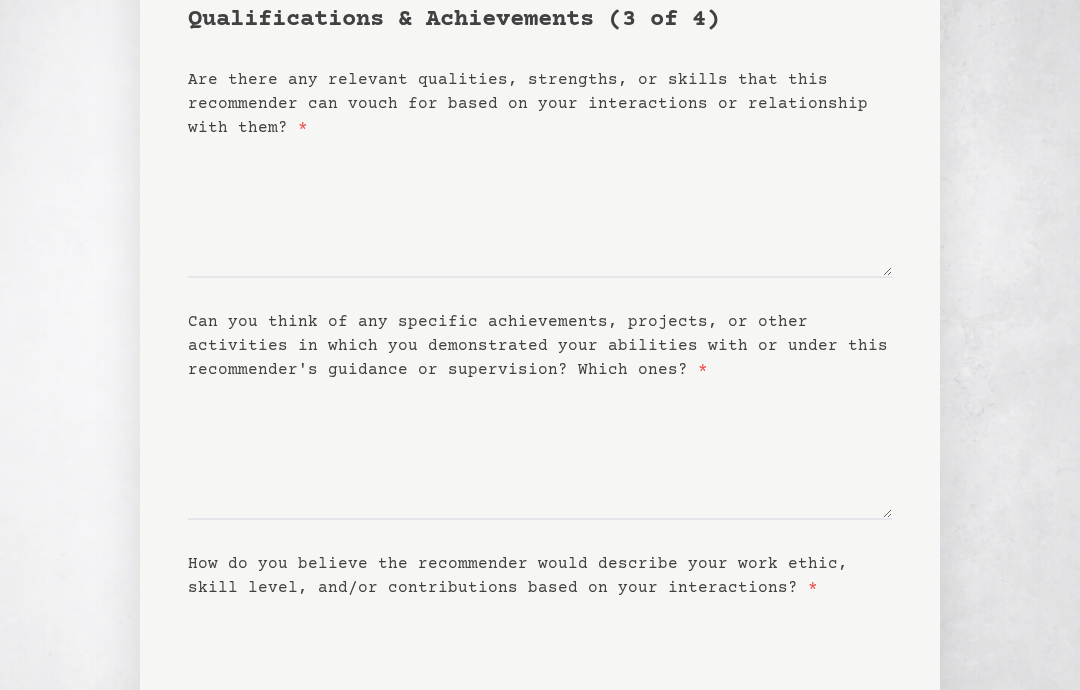 scroll, scrollTop: 178, scrollLeft: 0, axis: vertical 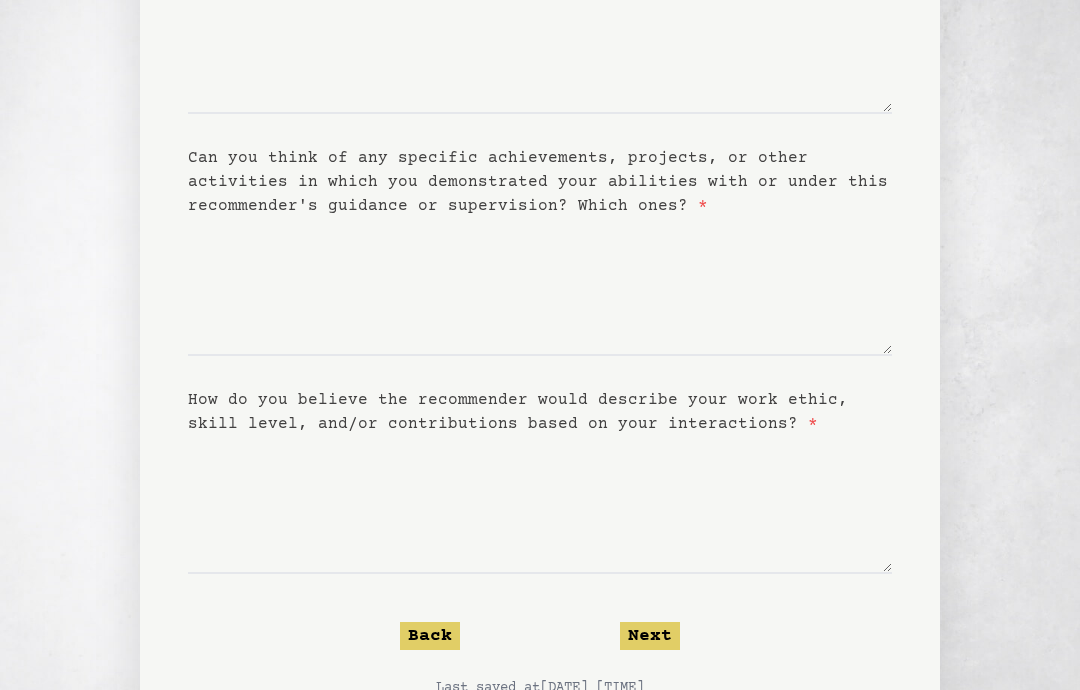 click on "Back" at bounding box center [430, 636] 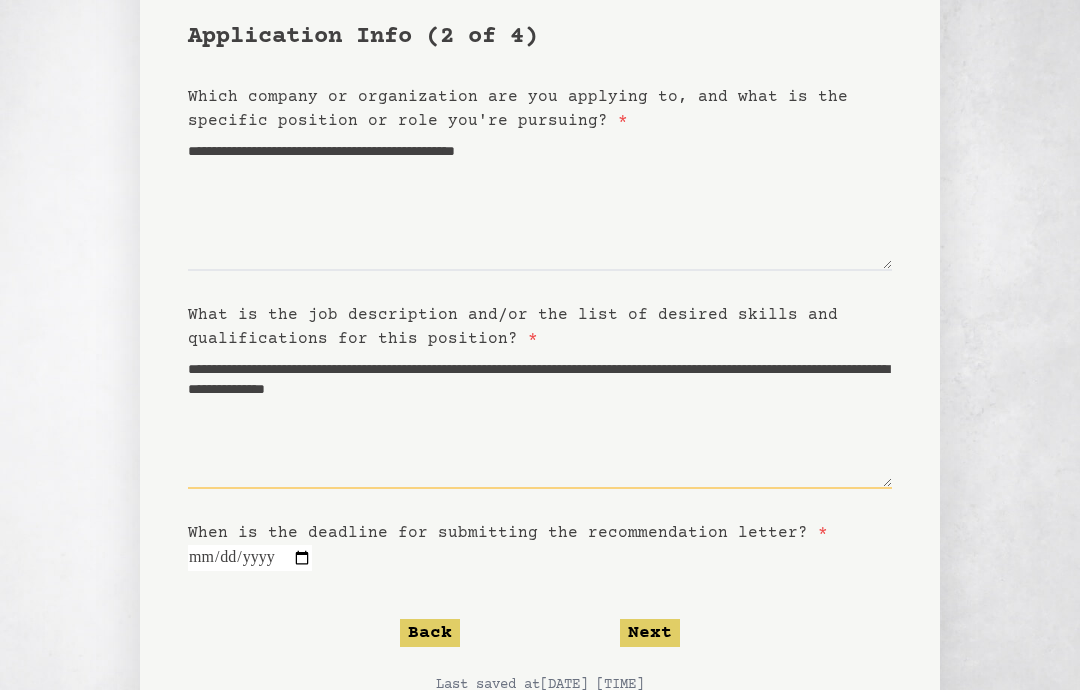 click on "**********" at bounding box center (540, 420) 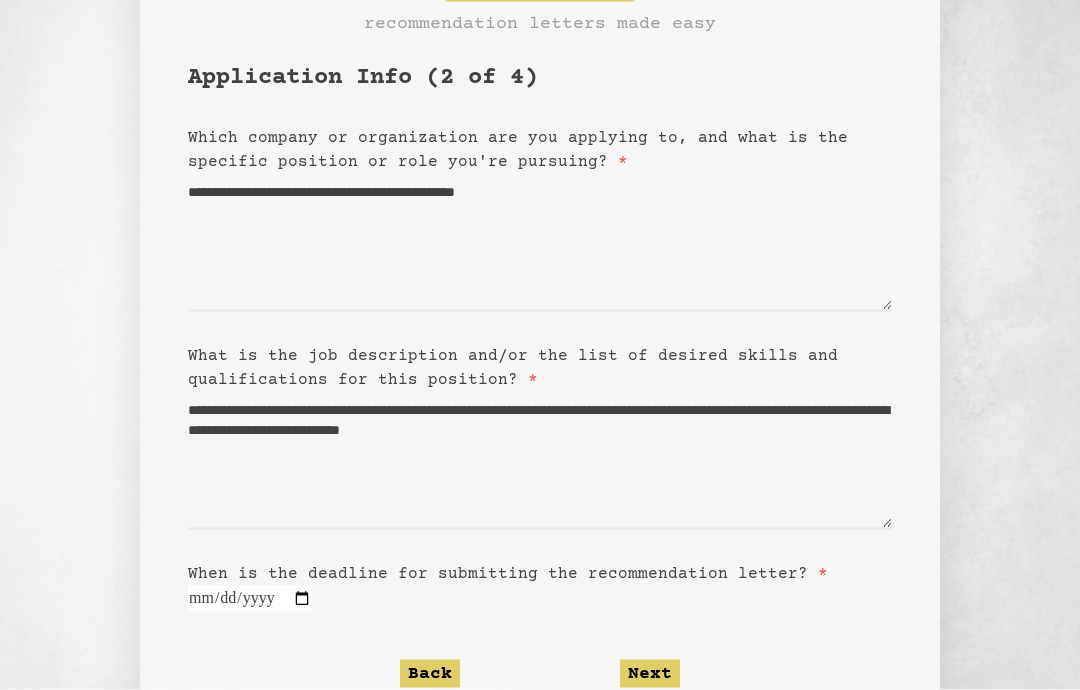 scroll, scrollTop: 121, scrollLeft: 0, axis: vertical 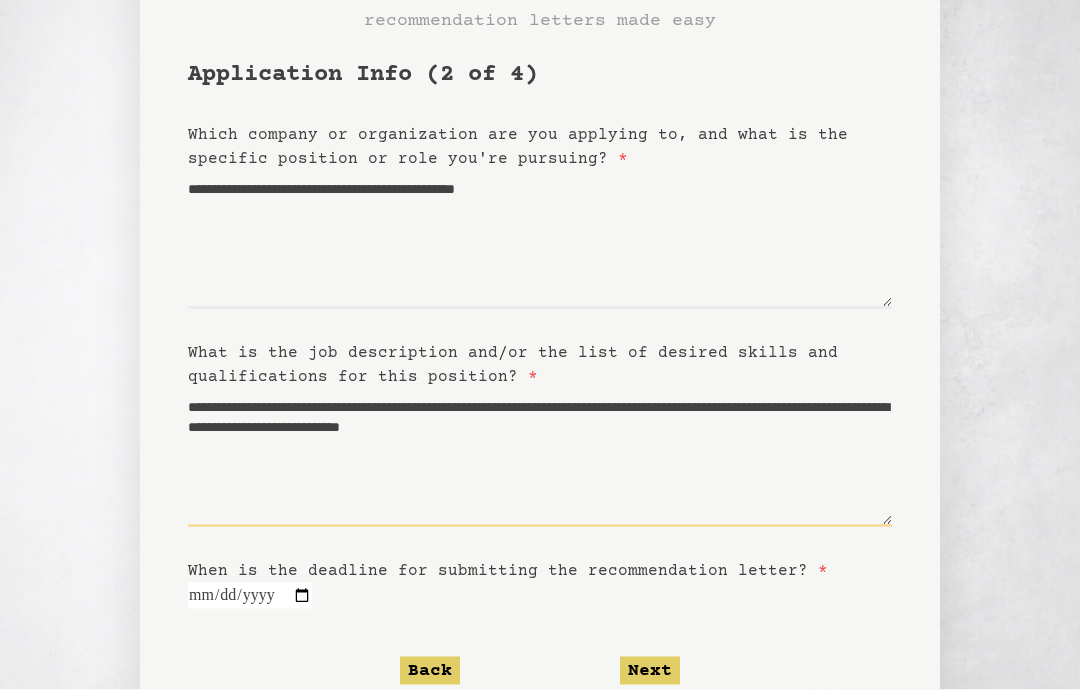 click on "**********" at bounding box center (540, 458) 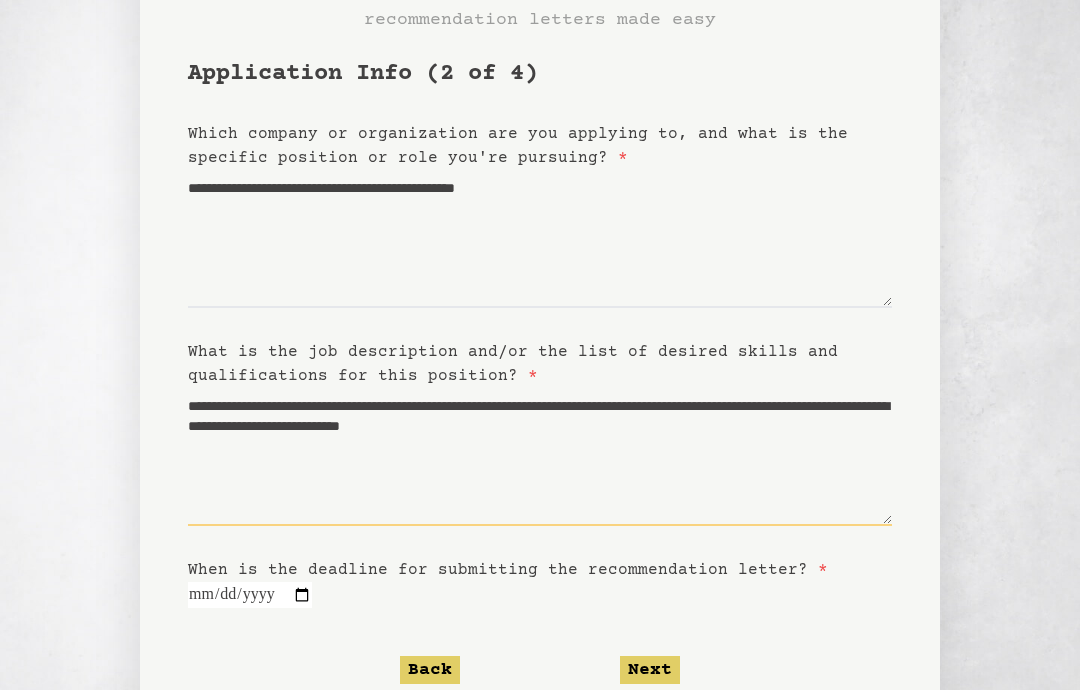 scroll, scrollTop: 121, scrollLeft: 0, axis: vertical 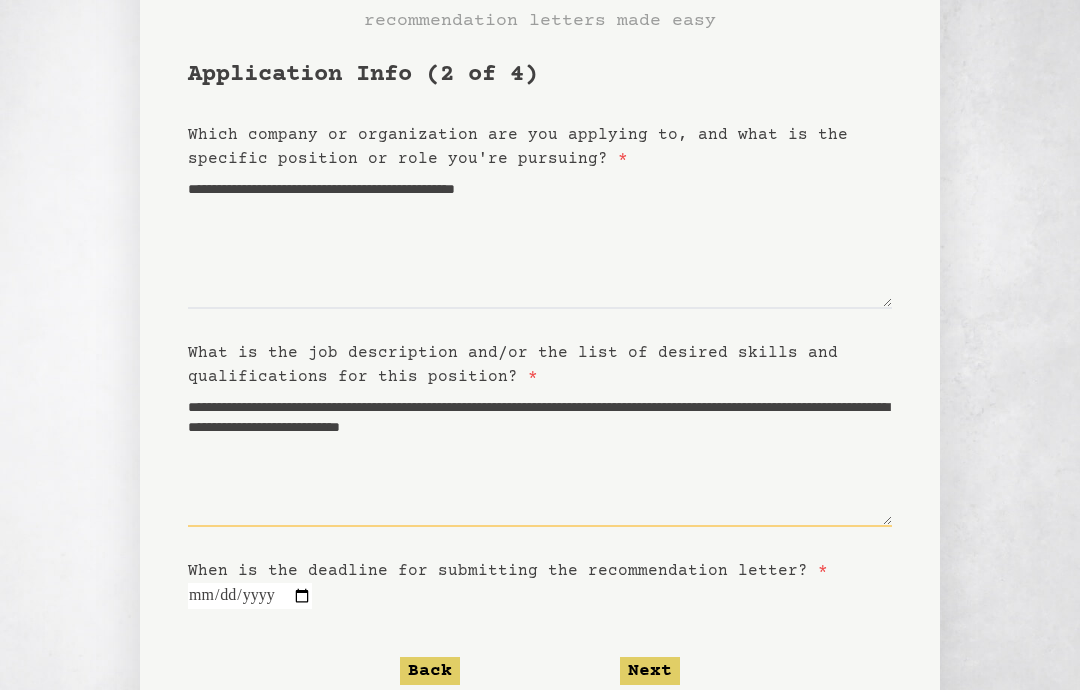 click on "**********" at bounding box center [540, 458] 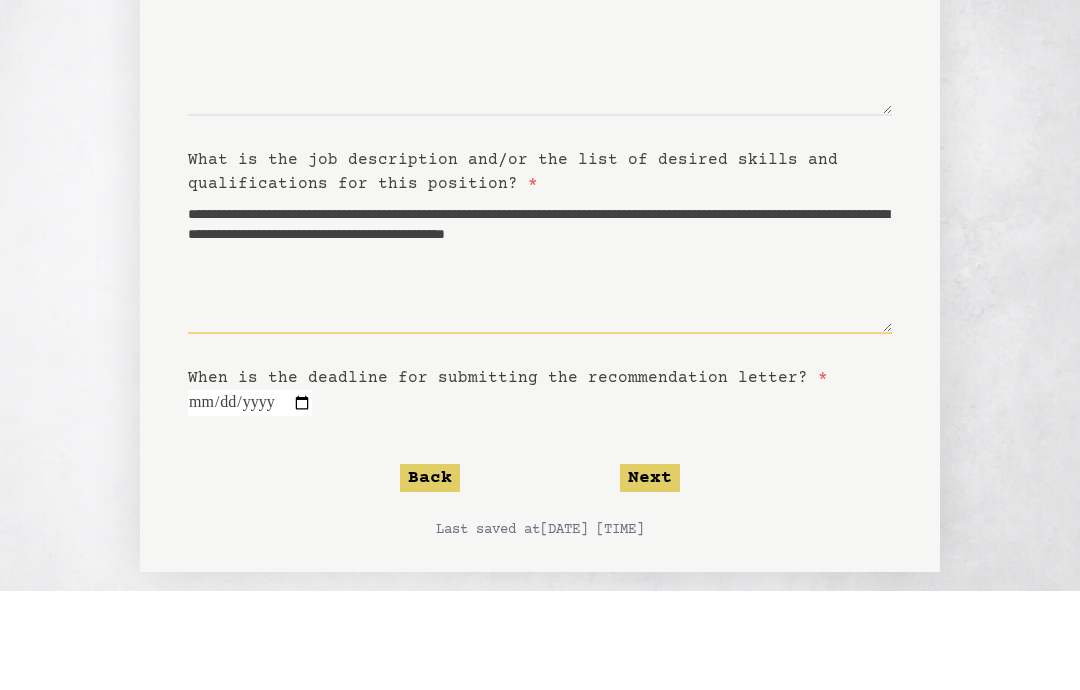scroll, scrollTop: 239, scrollLeft: 0, axis: vertical 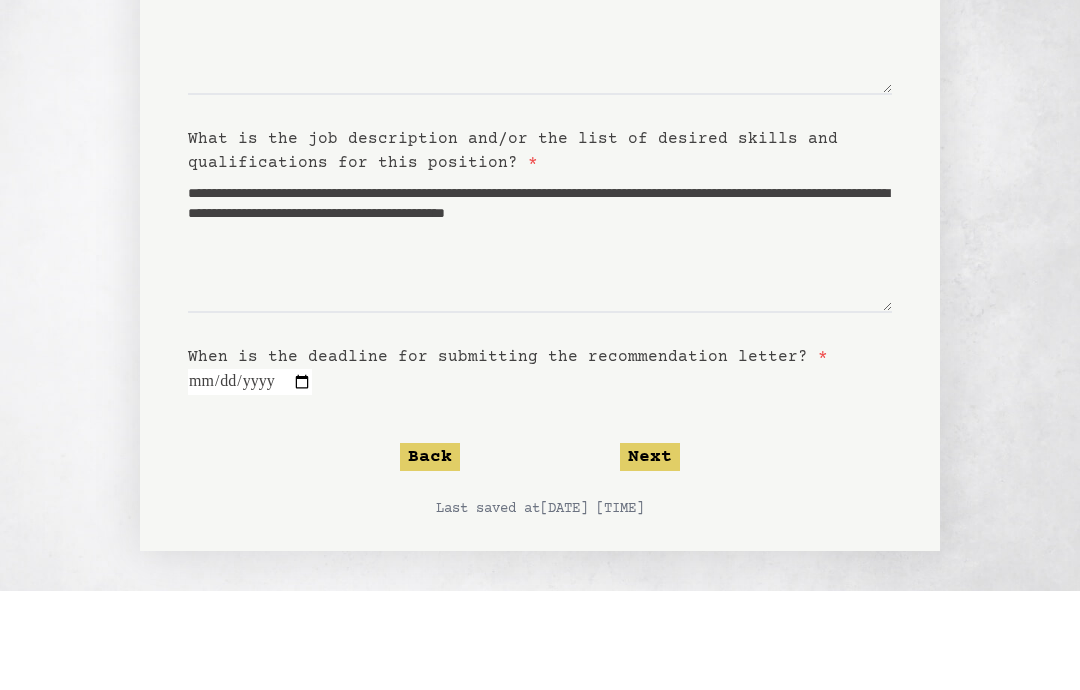 click on "Next" 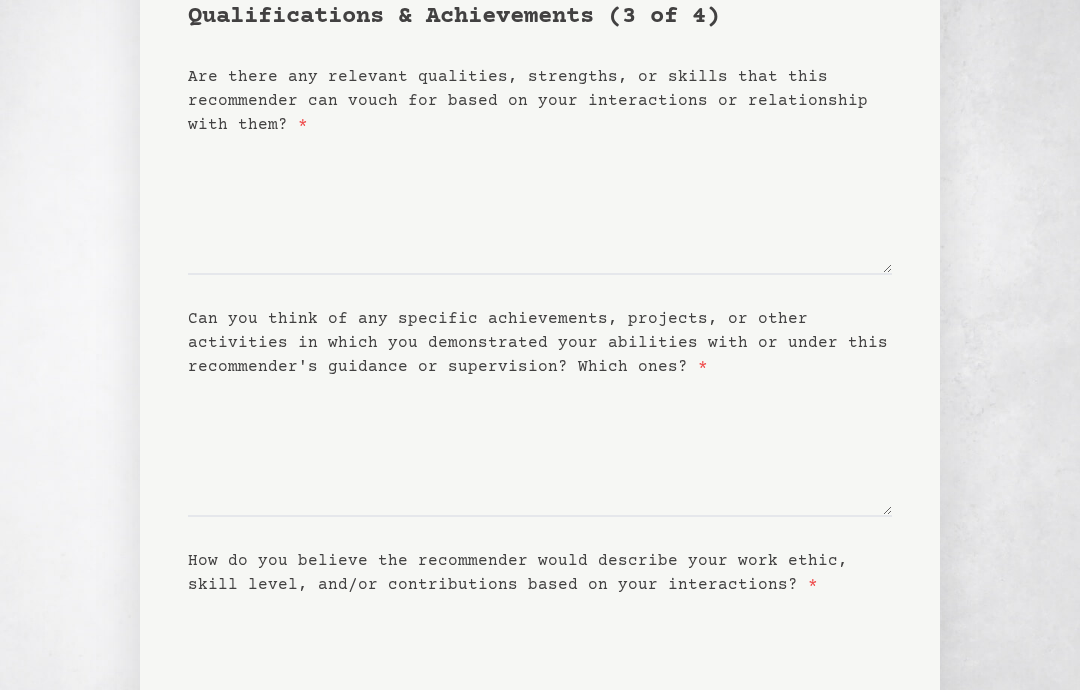 scroll, scrollTop: 259, scrollLeft: 0, axis: vertical 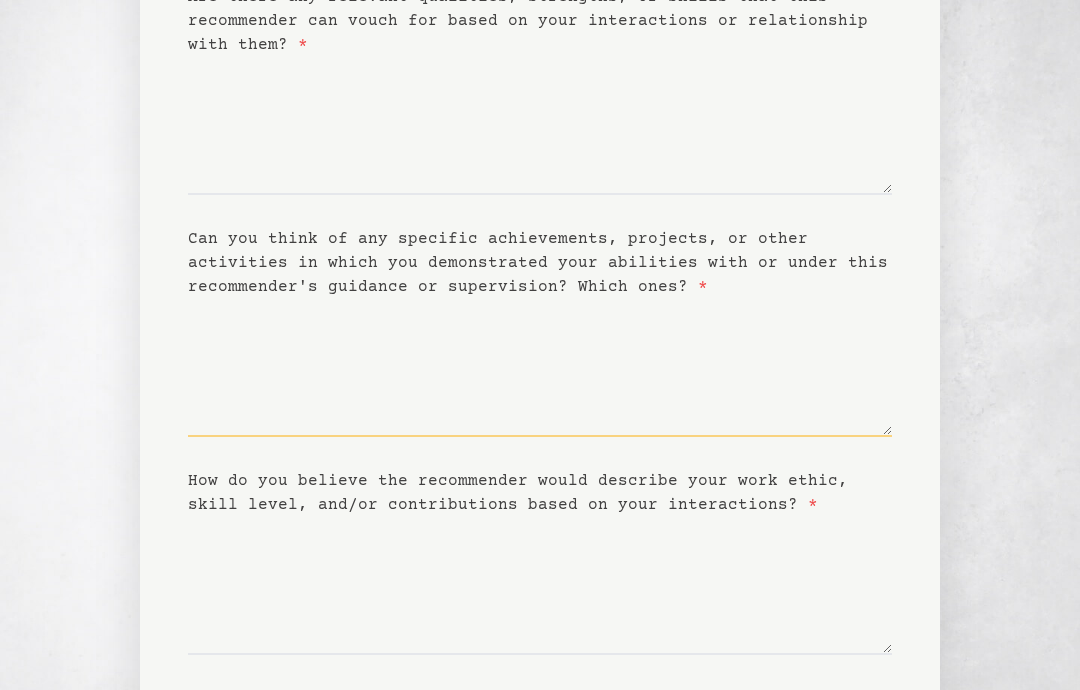 click on "Can you think of any specific achievements, projects, or other
activities in which you demonstrated your abilities with or
under this recommender's guidance or supervision? Which ones?   *" at bounding box center [540, 368] 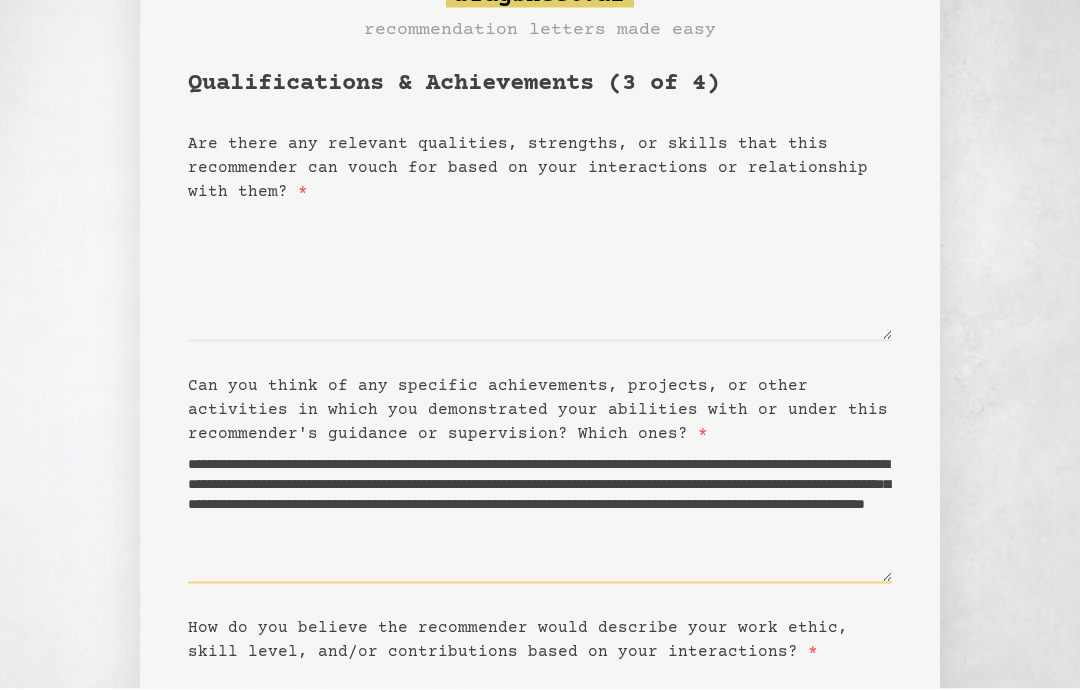 scroll, scrollTop: 77, scrollLeft: 0, axis: vertical 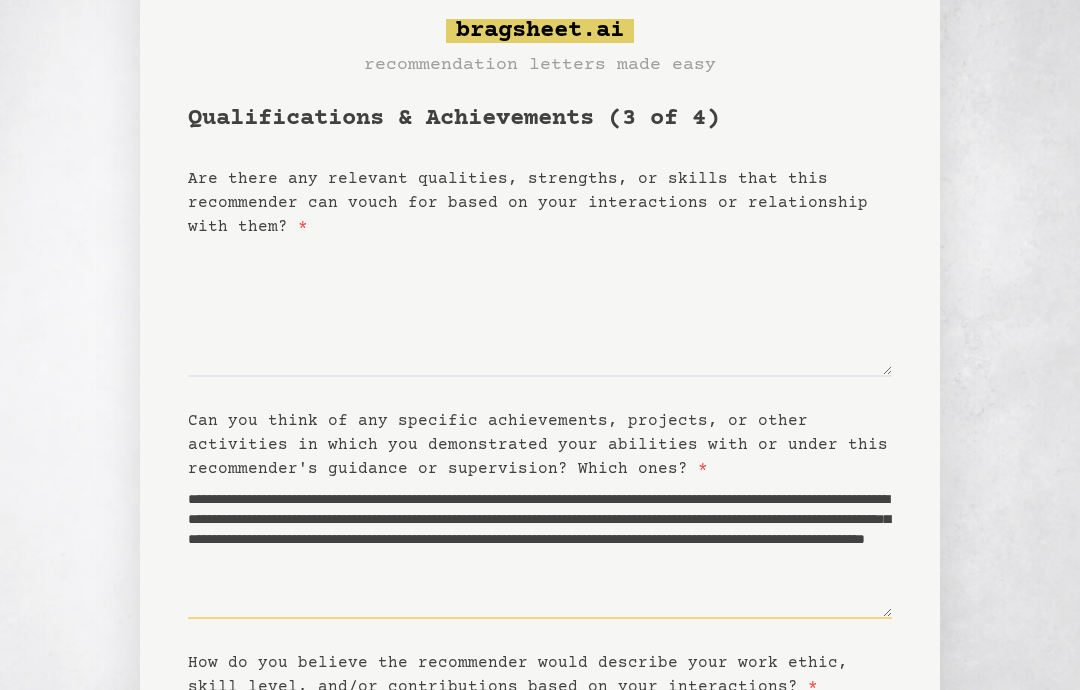 type on "**********" 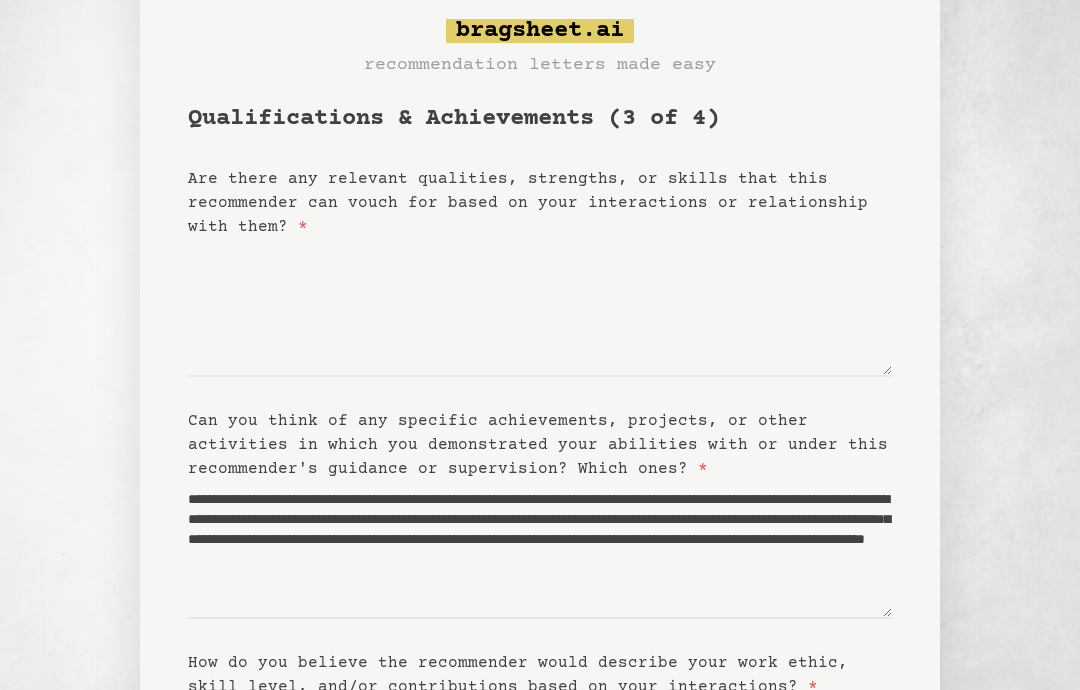 click on "Are there any relevant qualities, strengths, or skills that this
recommender can vouch for based on your interactions or
relationship with them?   *" at bounding box center [528, 203] 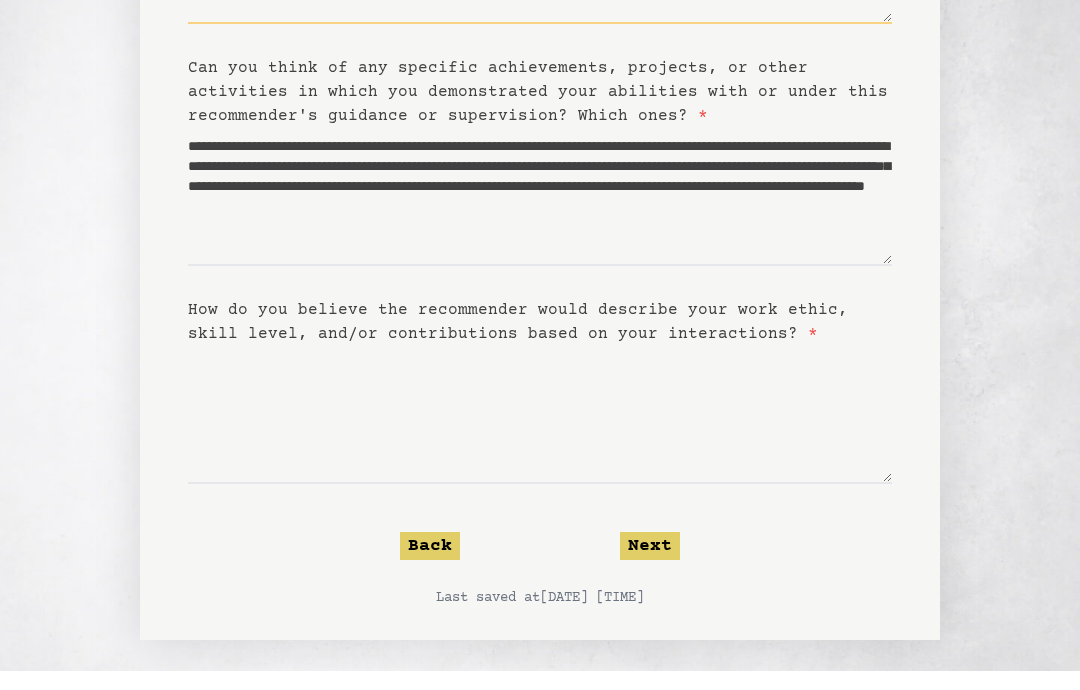scroll, scrollTop: 420, scrollLeft: 0, axis: vertical 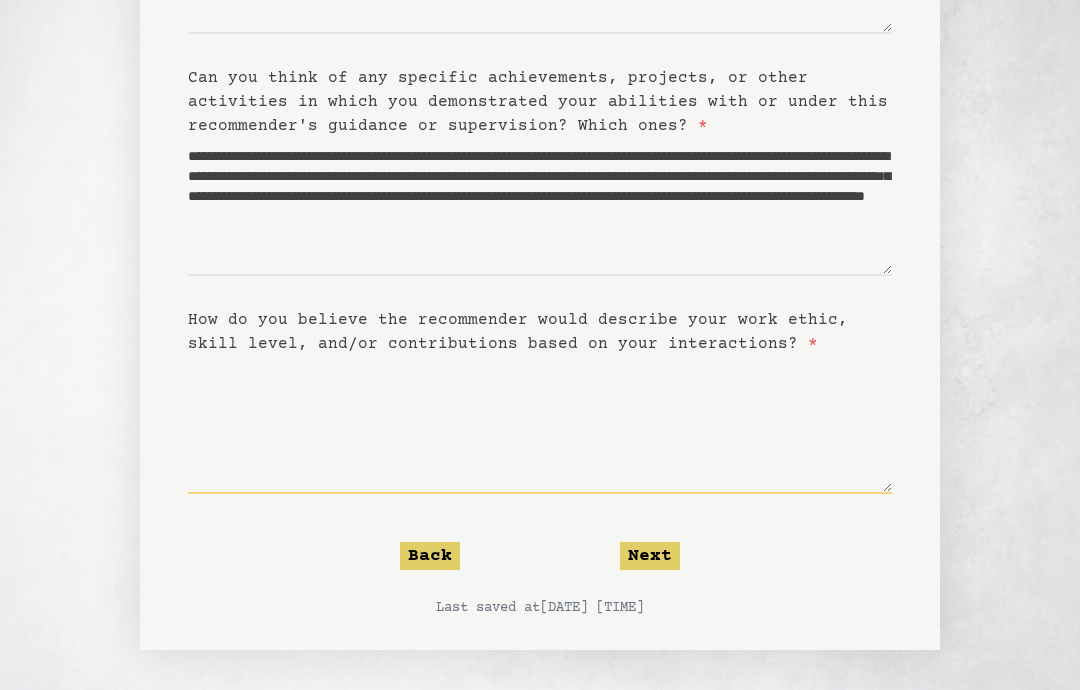 click on "How do you believe the recommender would describe your work
ethic, skill level, and/or contributions based on your
interactions?   *" at bounding box center [540, 425] 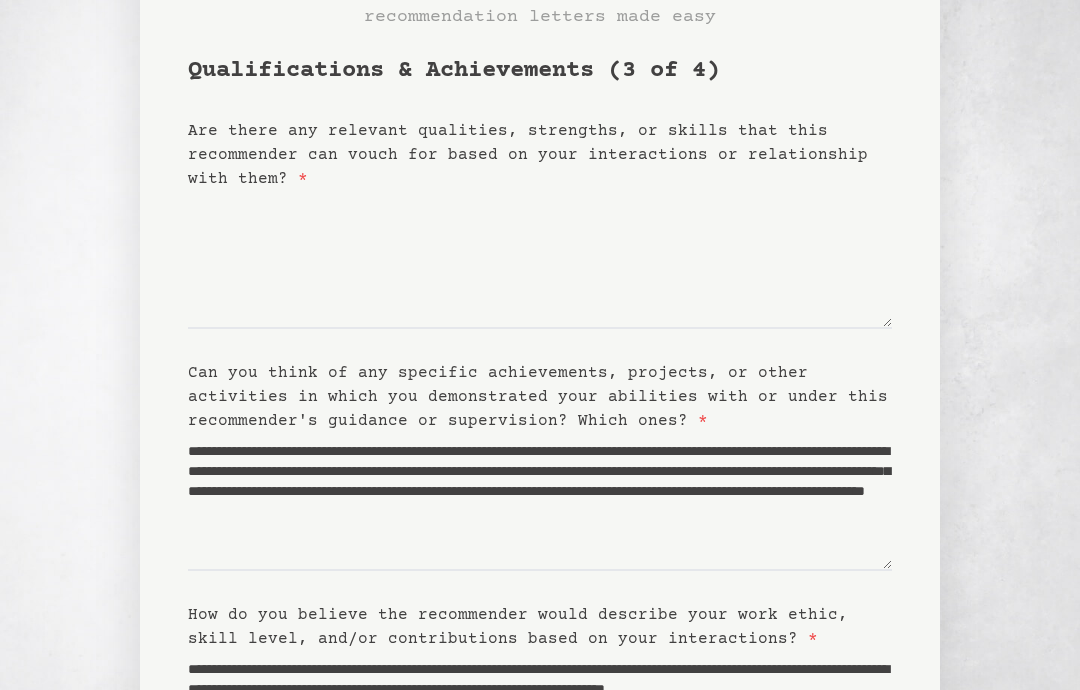 scroll, scrollTop: 144, scrollLeft: 0, axis: vertical 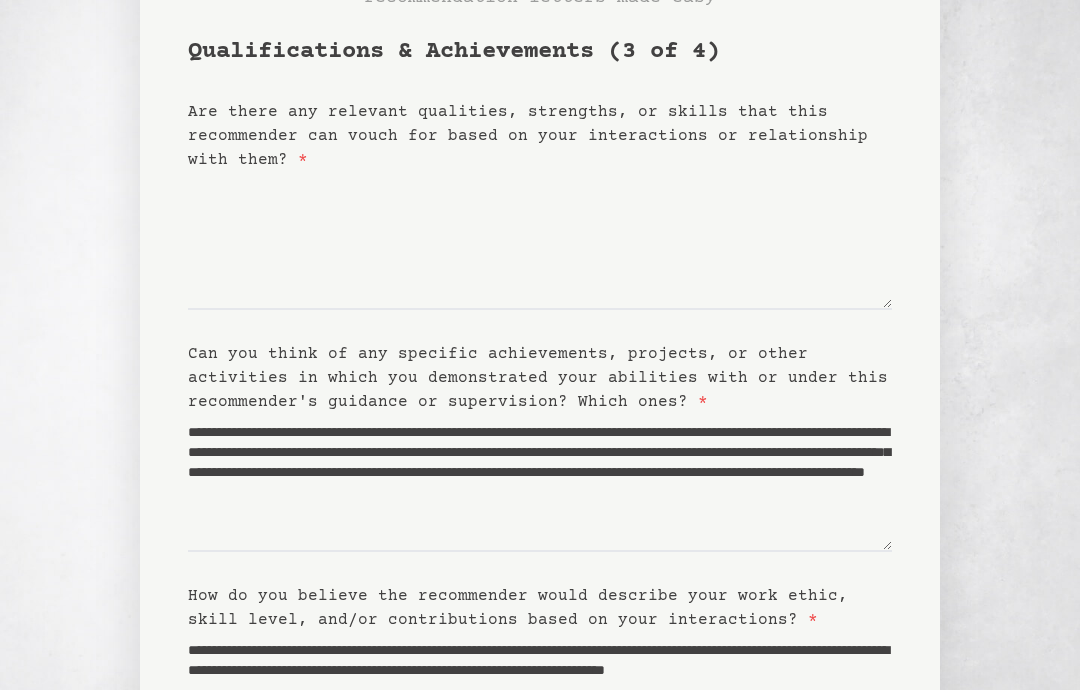 type on "**********" 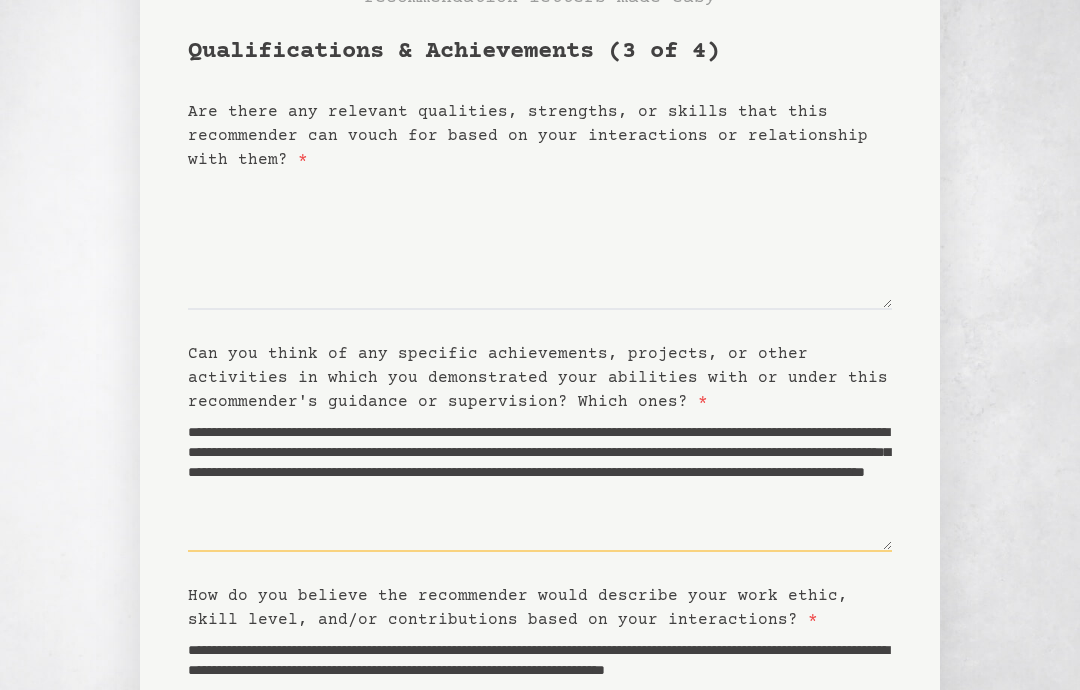 click on "**********" at bounding box center (540, 483) 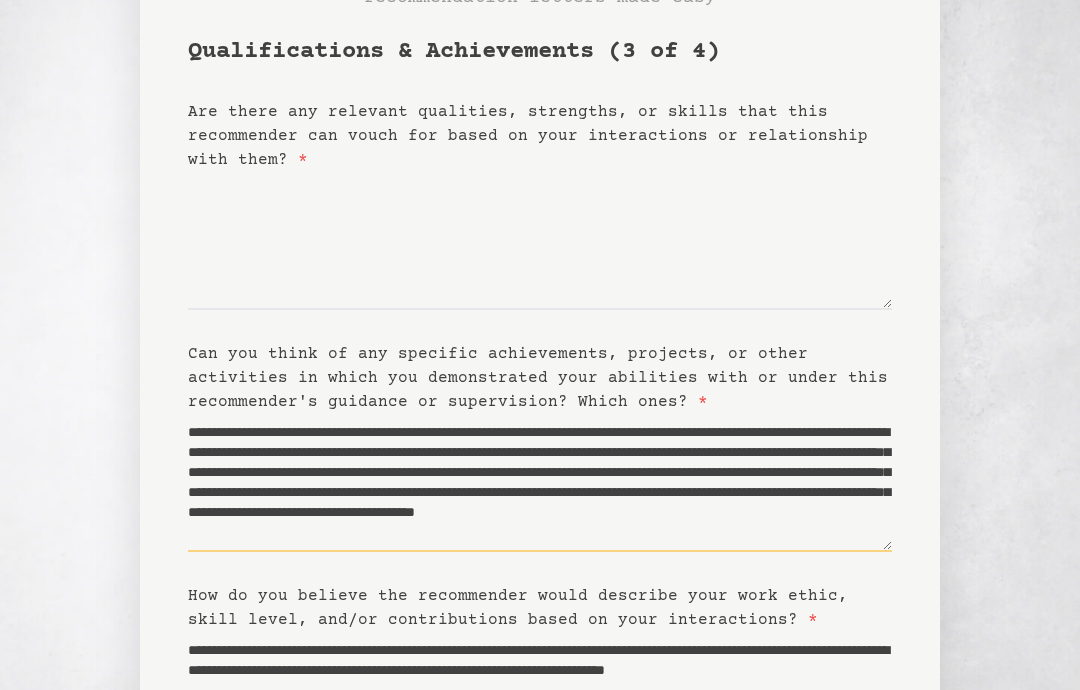 scroll, scrollTop: 40, scrollLeft: 0, axis: vertical 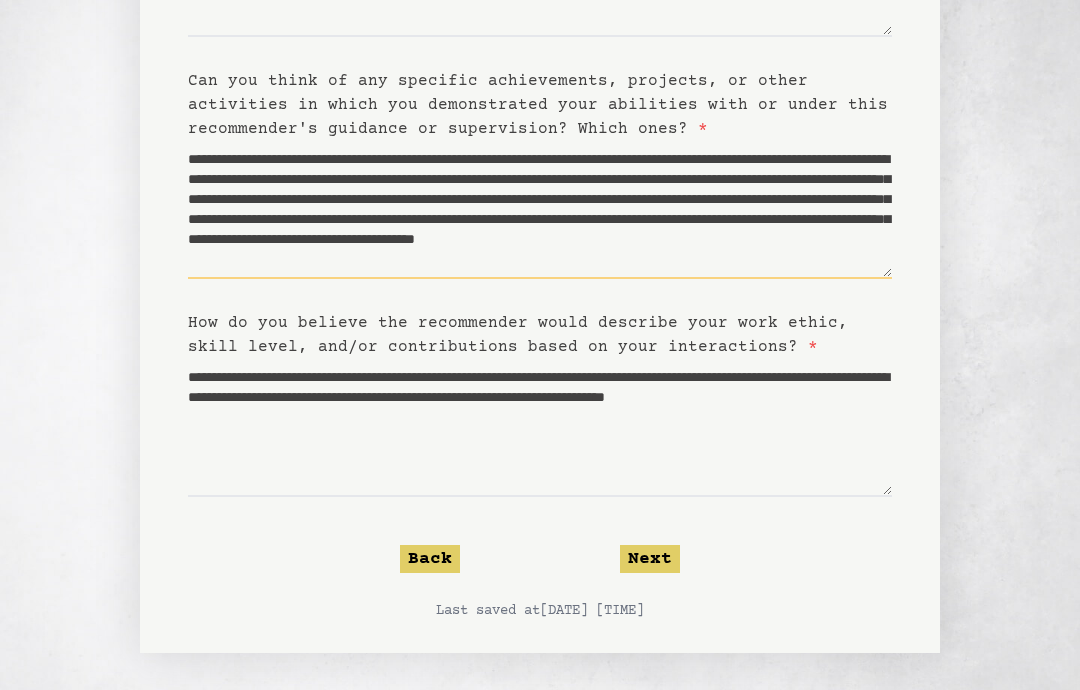 type on "**********" 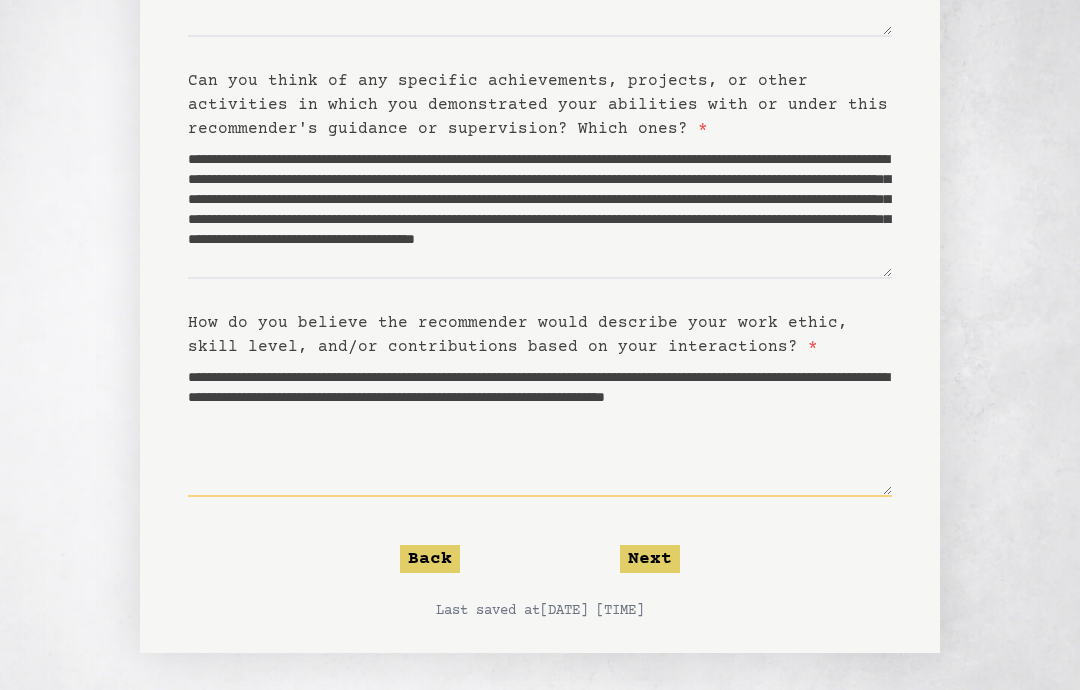 click on "**********" at bounding box center [540, 428] 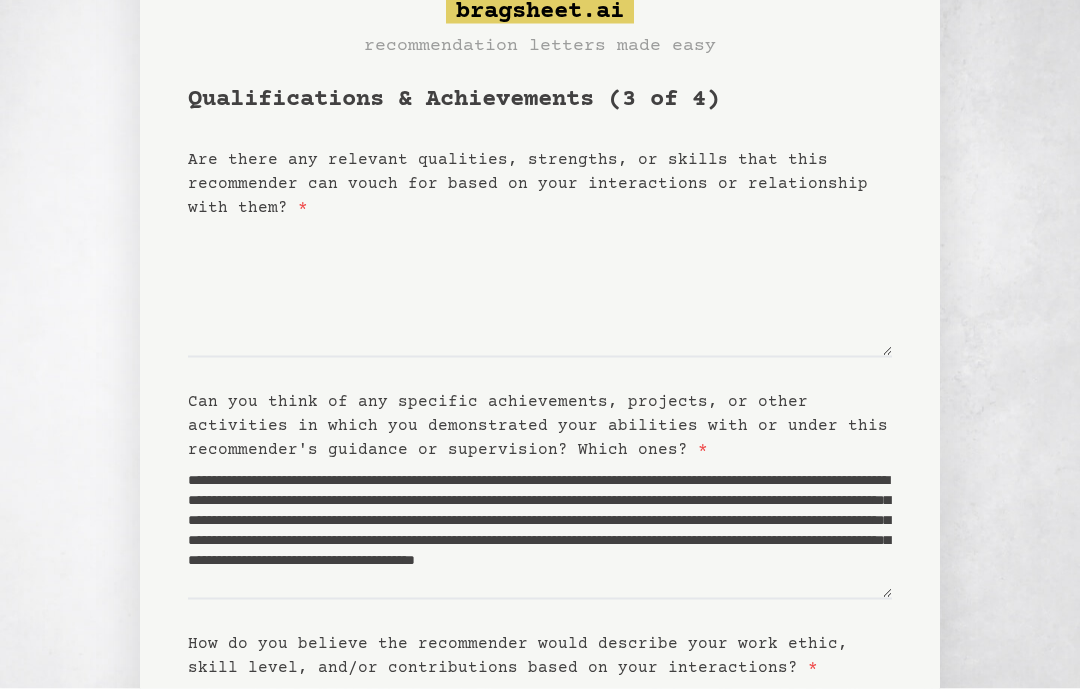 scroll, scrollTop: 97, scrollLeft: 0, axis: vertical 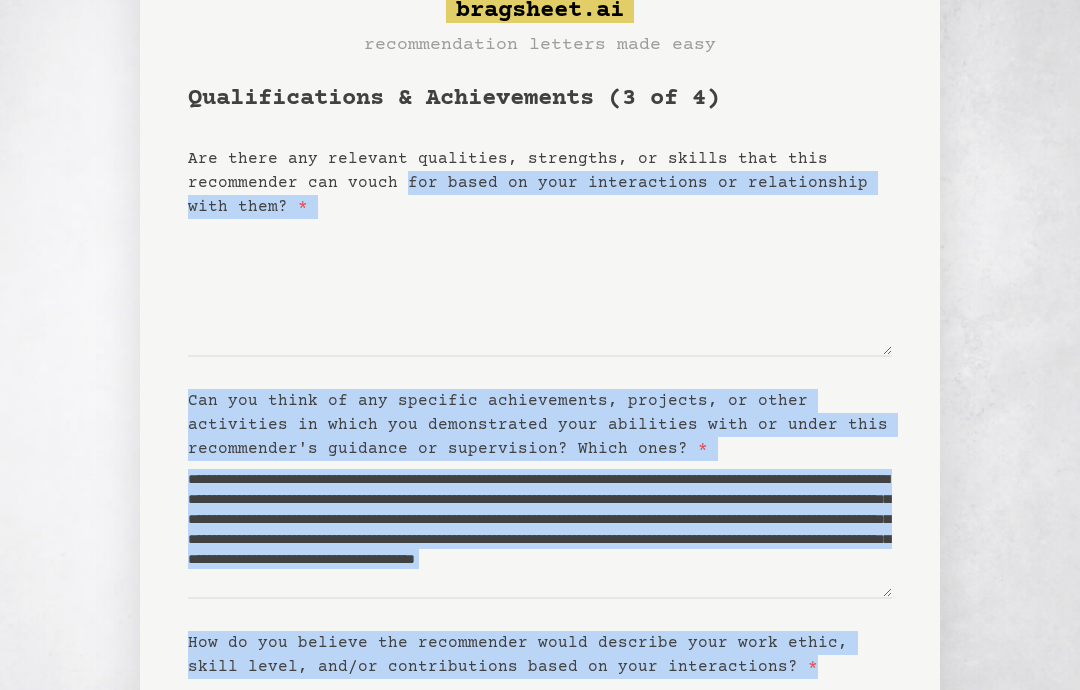 type on "**********" 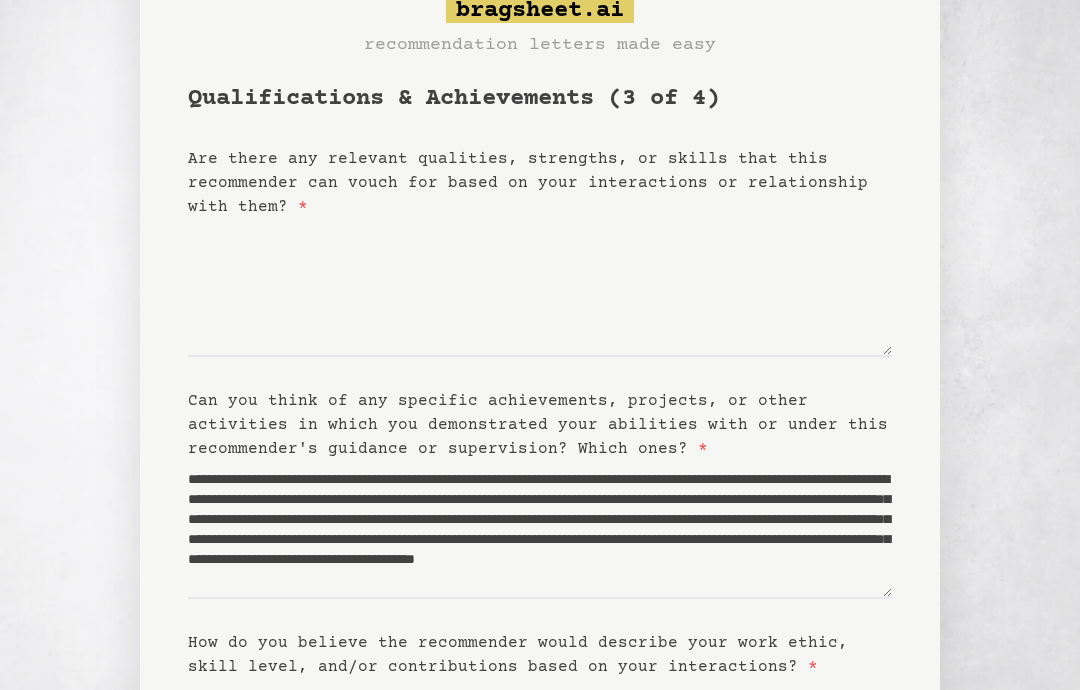 click on "Are there any relevant qualities, strengths, or skills that this
recommender can vouch for based on your interactions or
relationship with them?   *" at bounding box center (528, 183) 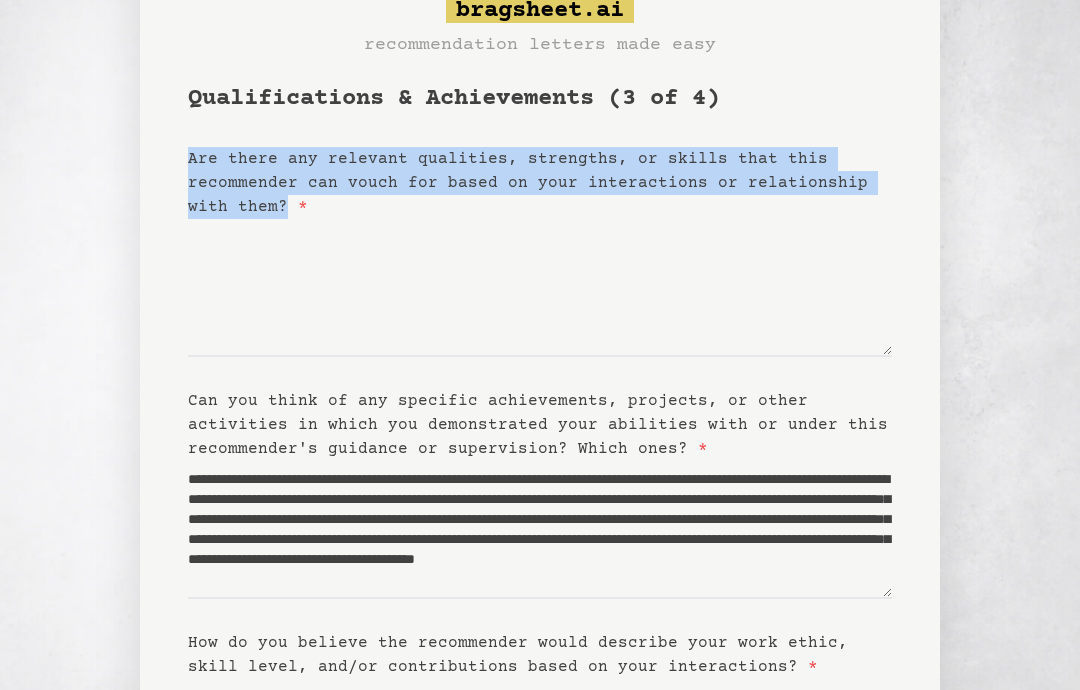 copy on "Are there any relevant qualities, strengths, or skills that this
recommender can vouch for based on your interactions or
relationship with them?" 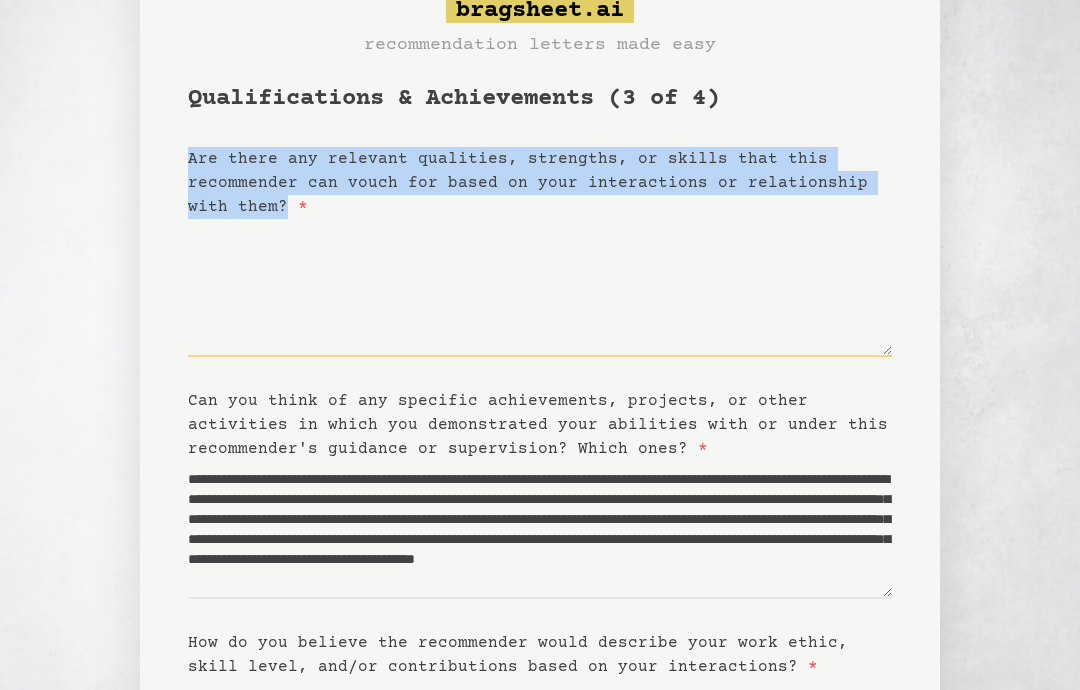 click on "Are there any relevant qualities, strengths, or skills that this
recommender can vouch for based on your interactions or
relationship with them?   *" at bounding box center [540, 288] 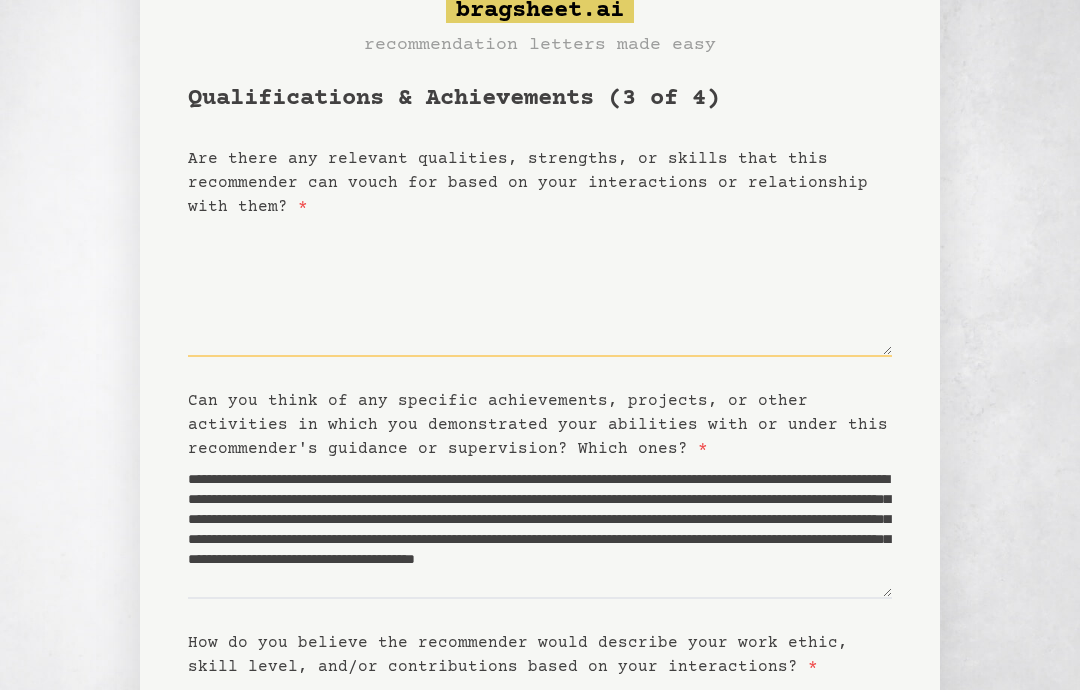 click on "Are there any relevant qualities, strengths, or skills that this
recommender can vouch for based on your interactions or
relationship with them?   *" at bounding box center (540, 288) 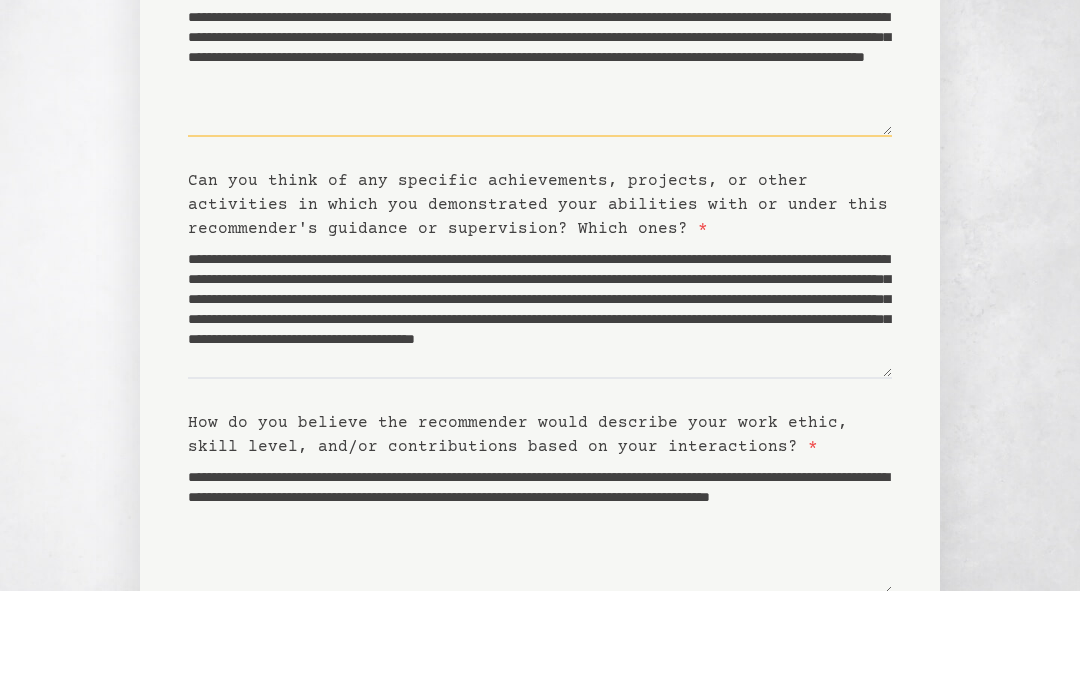 scroll, scrollTop: 420, scrollLeft: 0, axis: vertical 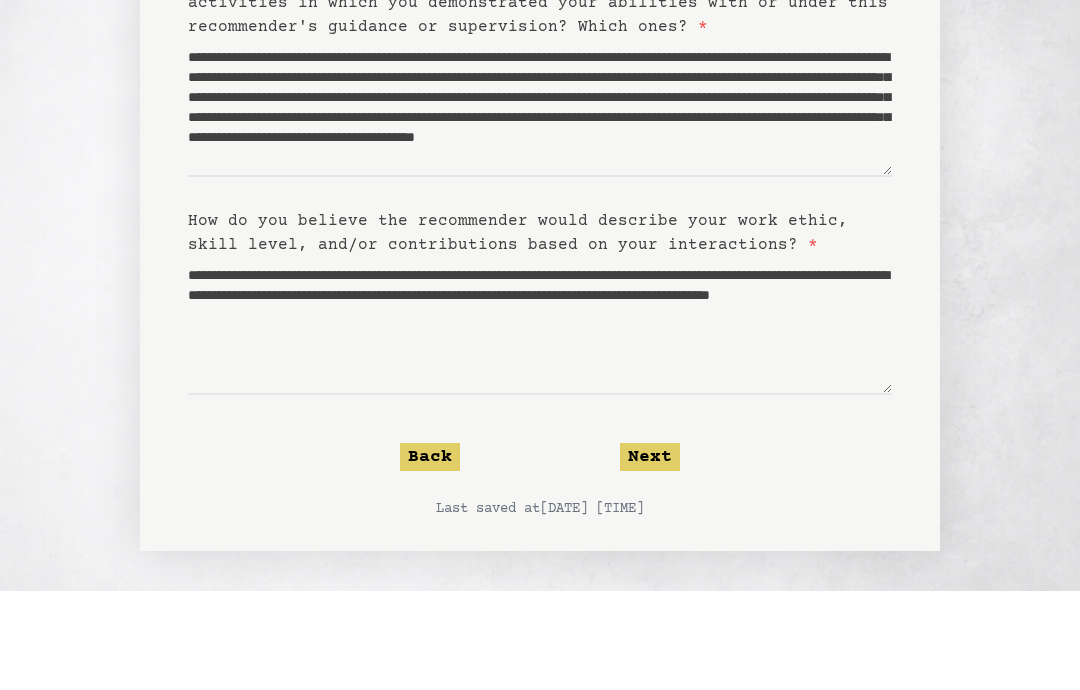 click on "Next" 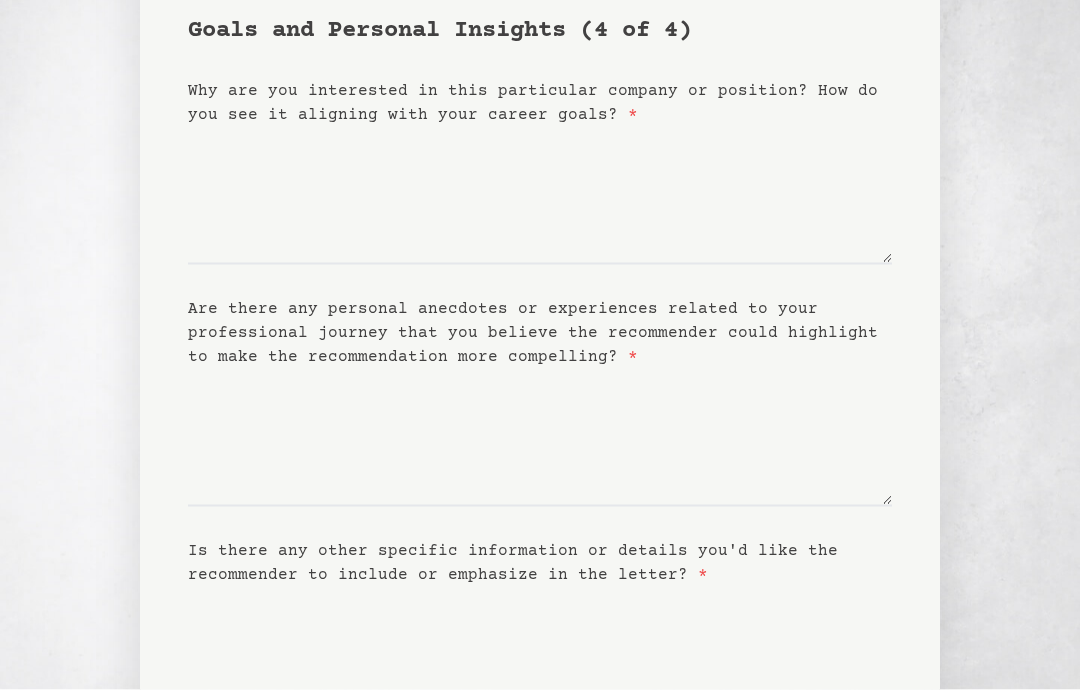 scroll, scrollTop: 0, scrollLeft: 0, axis: both 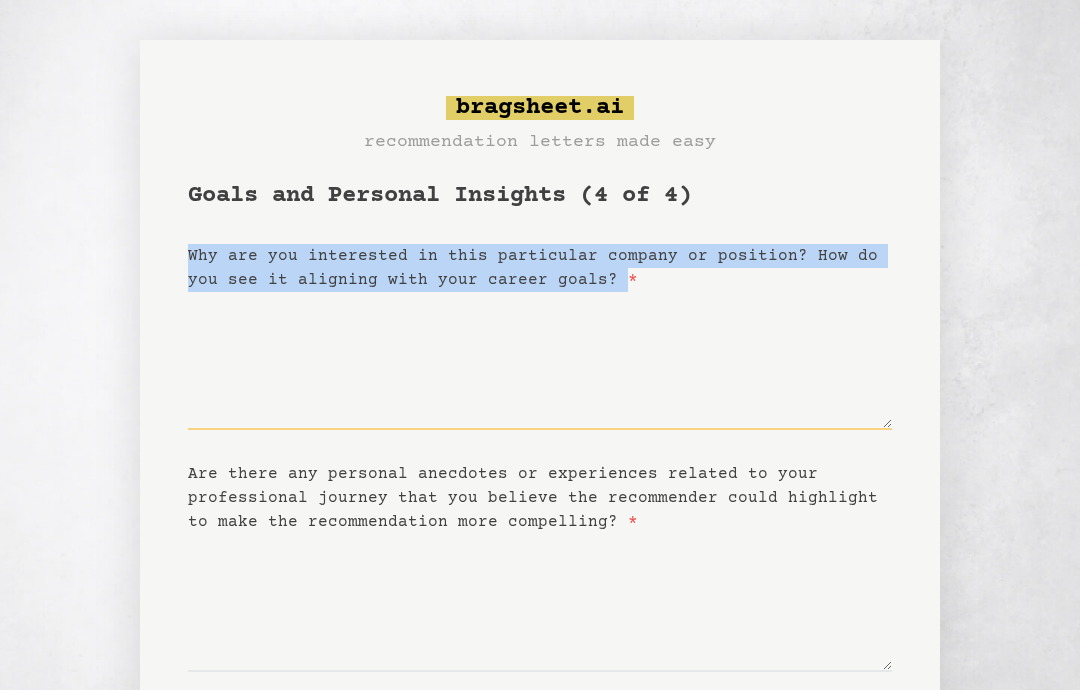 click on "Why are you interested in this particular company or position?
How do you see it aligning with your career goals?   *" at bounding box center [540, 361] 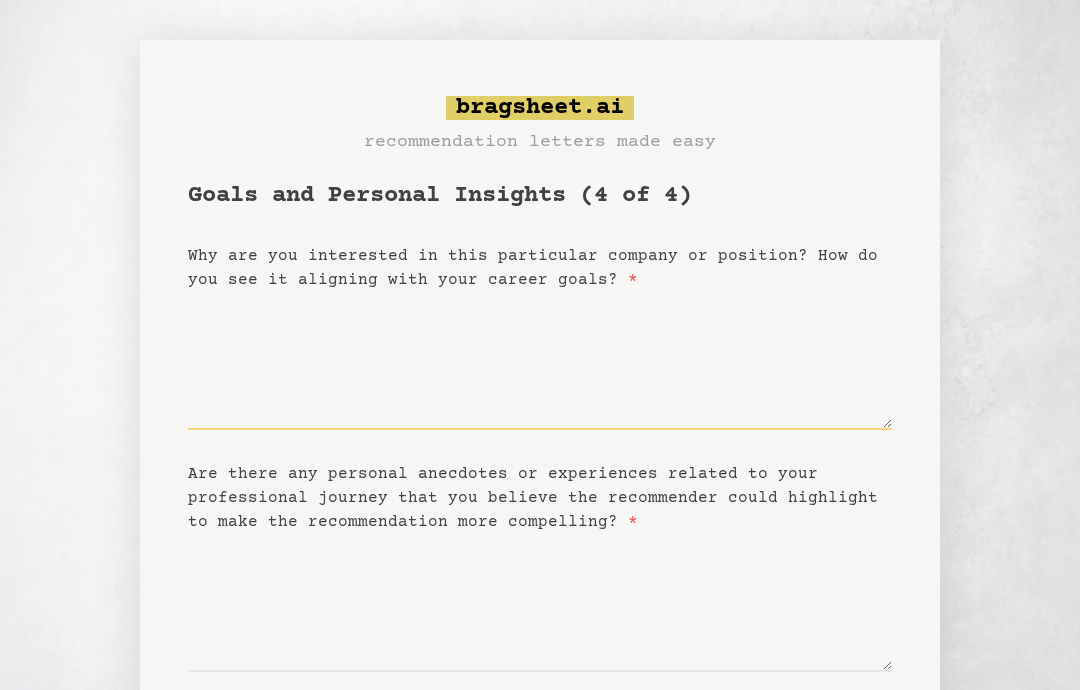 click on "Why are you interested in this particular company or position?
How do you see it aligning with your career goals?   *" at bounding box center (540, 361) 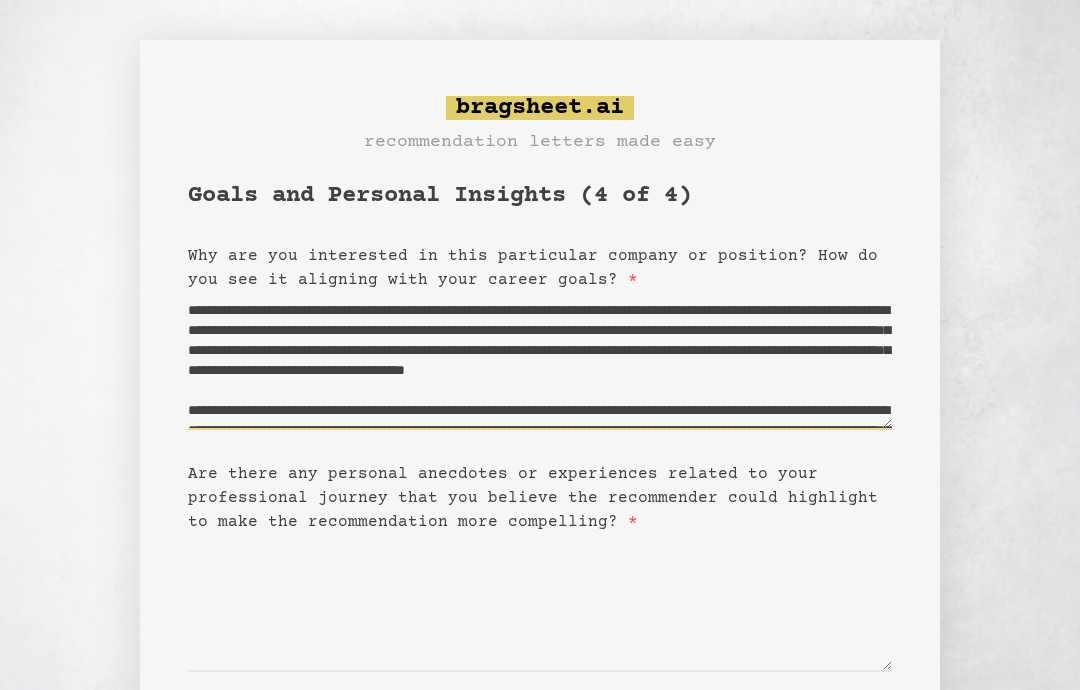 scroll, scrollTop: 160, scrollLeft: 0, axis: vertical 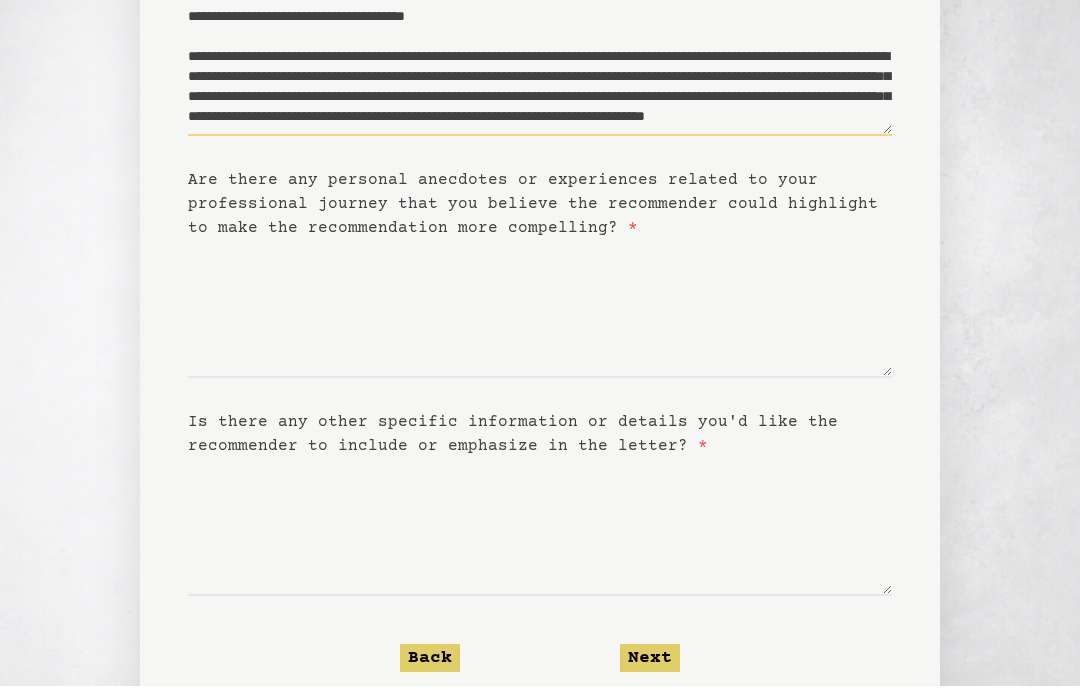 type on "**********" 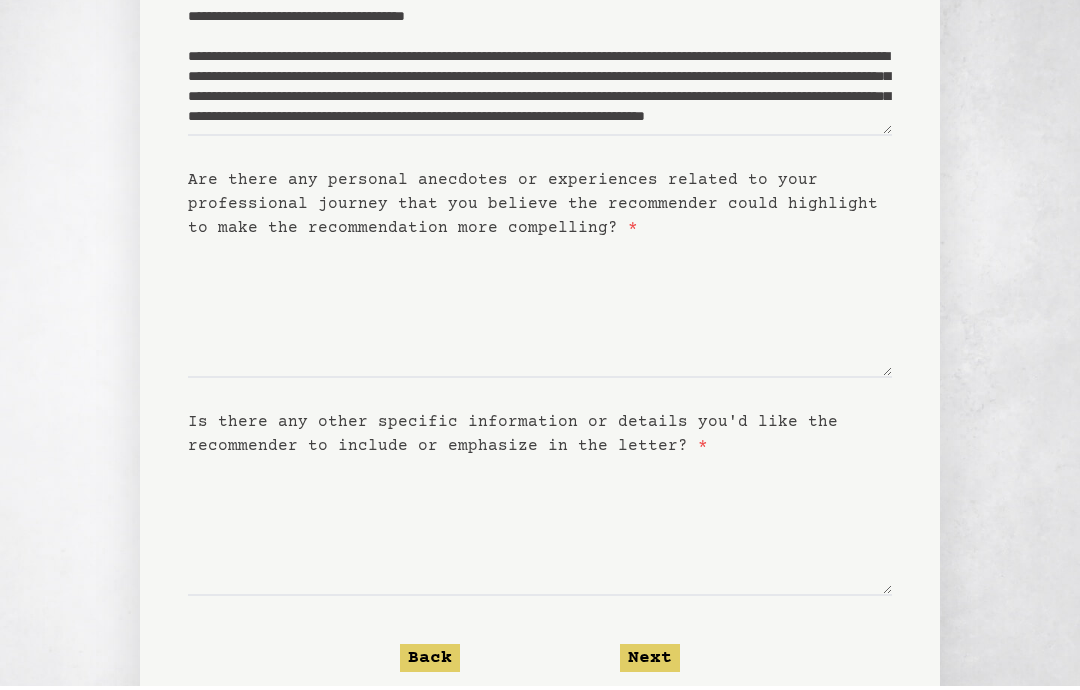 click on "Are there any personal anecdotes or experiences related to your
professional journey that you believe the recommender could
highlight to make the recommendation more compelling?   *" at bounding box center [533, 208] 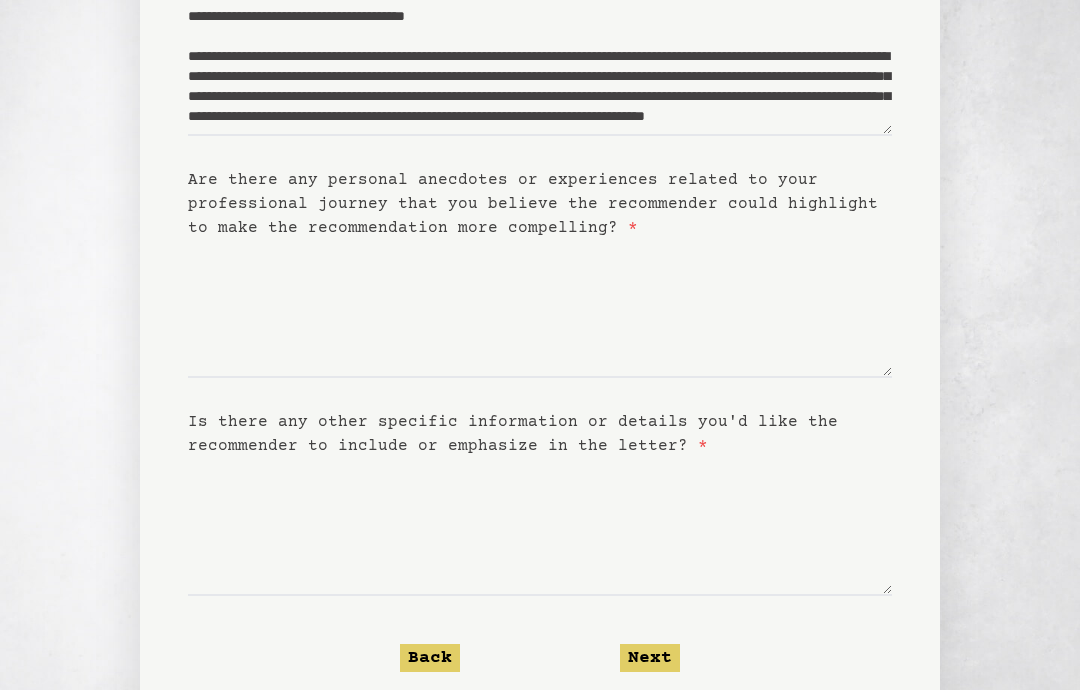 click on "Are there any personal anecdotes or experiences related to your
professional journey that you believe the recommender could
highlight to make the recommendation more compelling?   *" at bounding box center [533, 204] 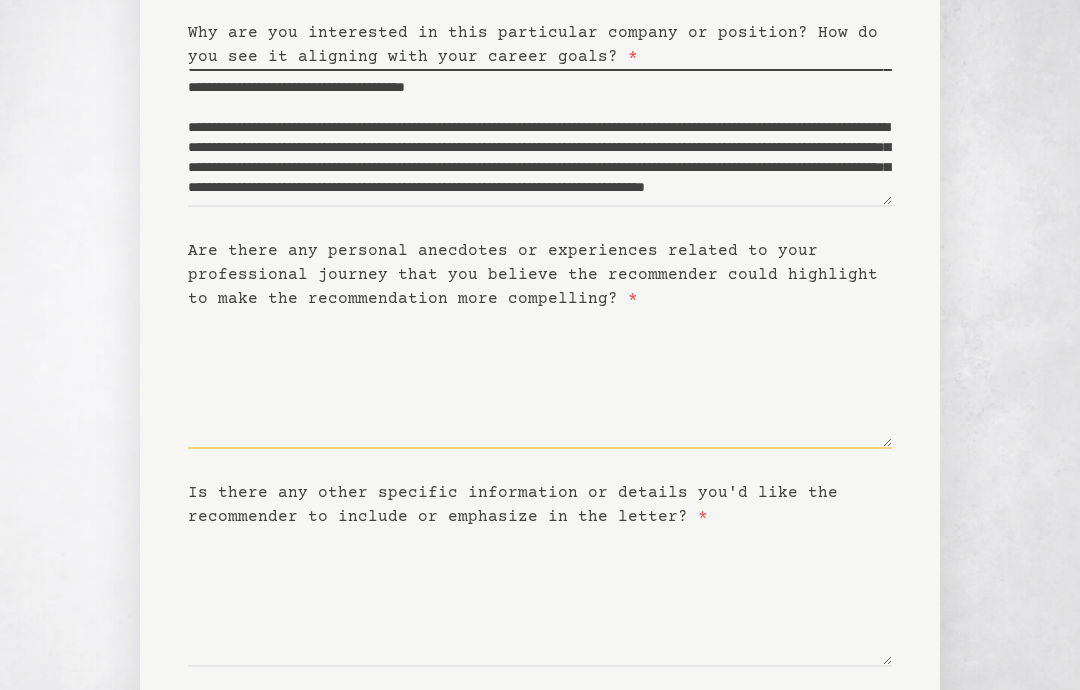scroll, scrollTop: 222, scrollLeft: 0, axis: vertical 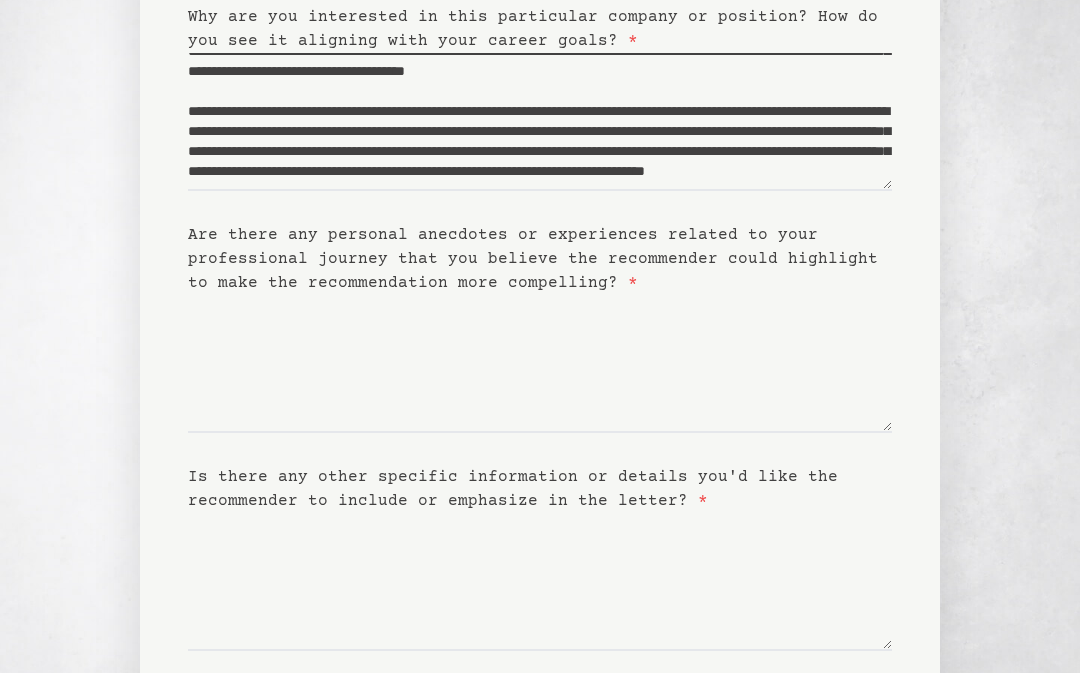click on "Are there any personal anecdotes or experiences related to your
professional journey that you believe the recommender could
highlight to make the recommendation more compelling?   *" at bounding box center (533, 276) 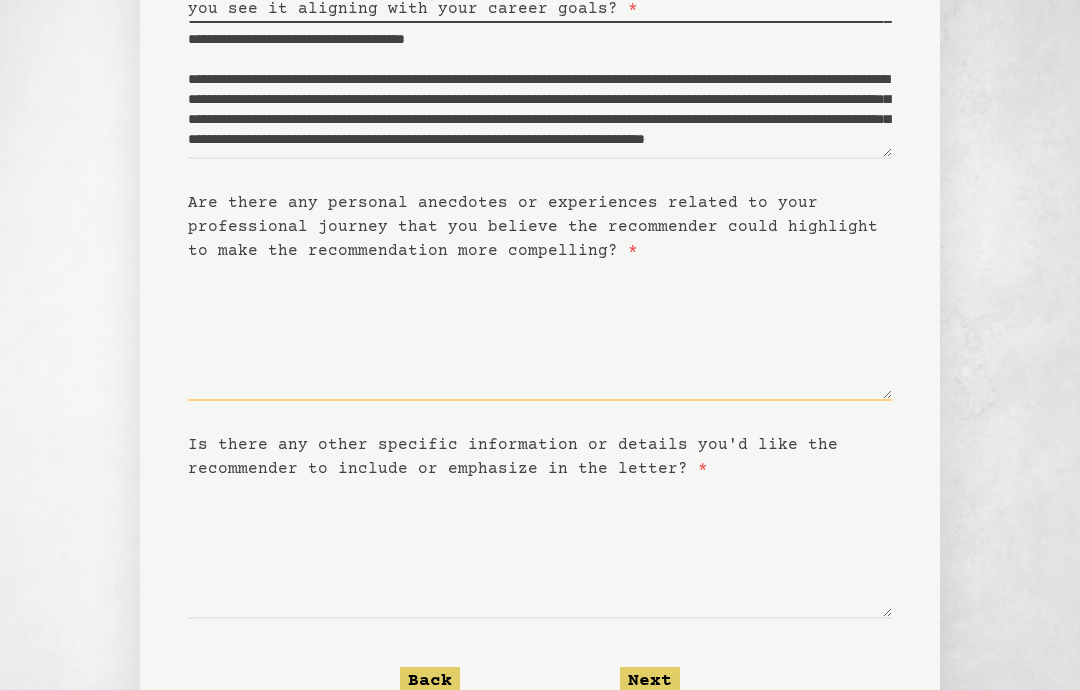 scroll, scrollTop: 267, scrollLeft: 0, axis: vertical 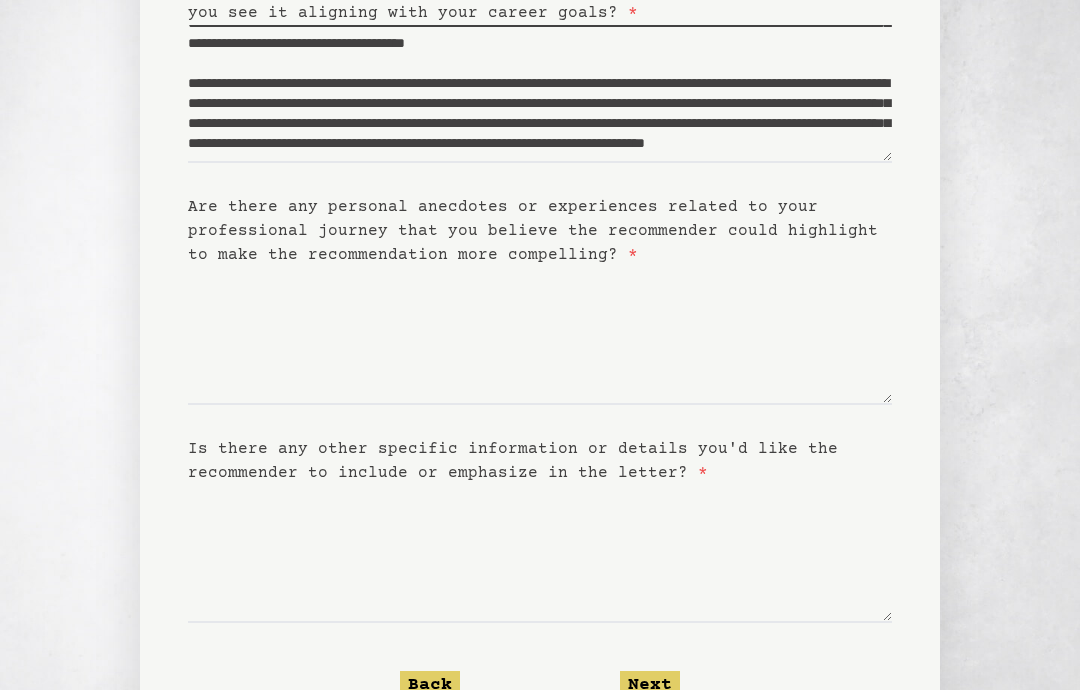 click on "Are there any personal anecdotes or experiences related to your
professional journey that you believe the recommender could
highlight to make the recommendation more compelling?   *" at bounding box center [533, 231] 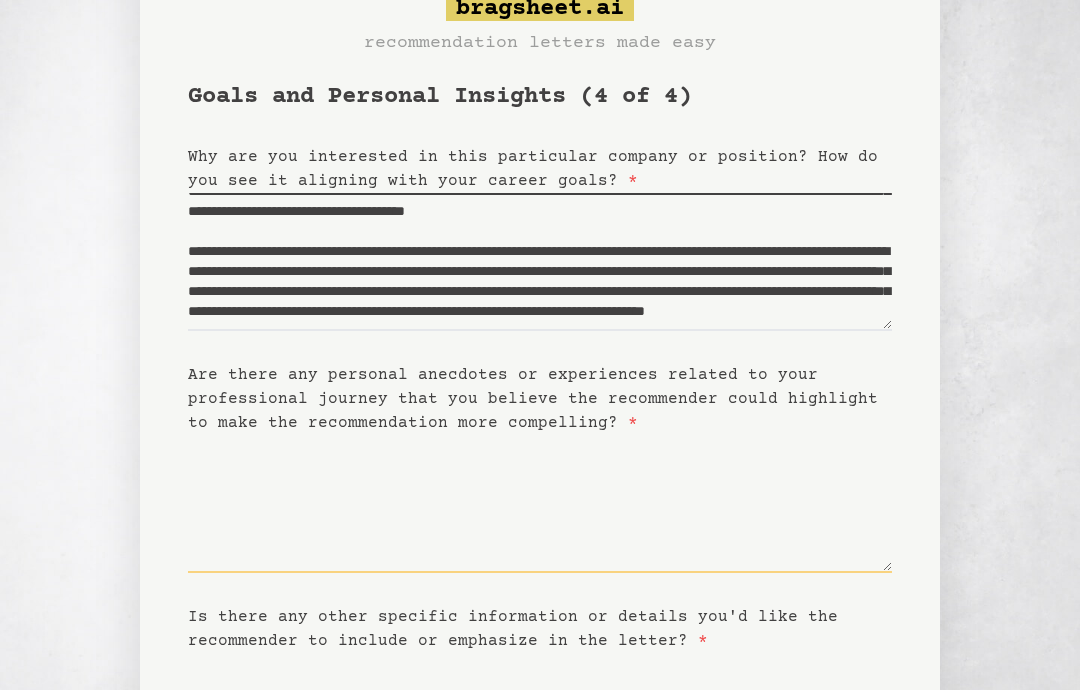 scroll, scrollTop: 93, scrollLeft: 0, axis: vertical 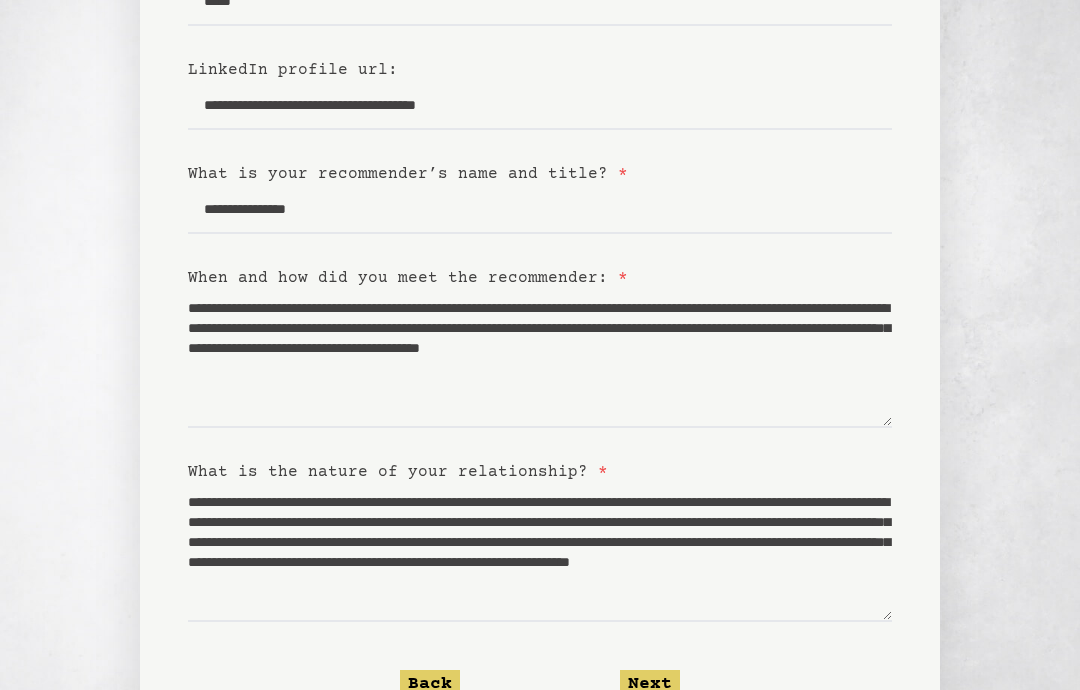 click on "Next" 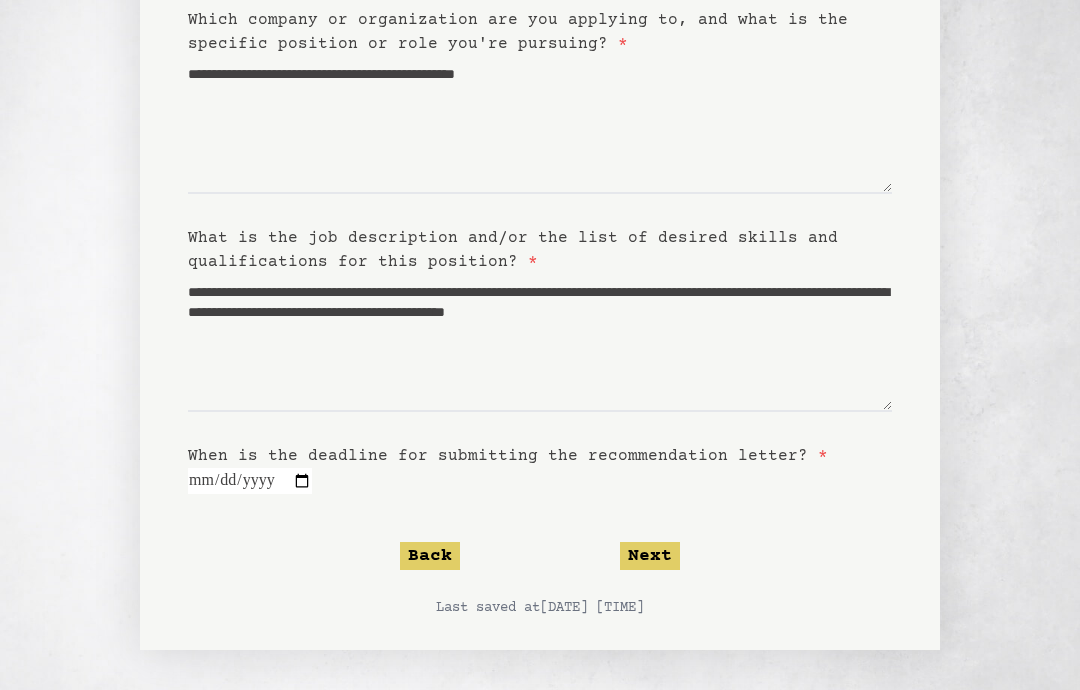 scroll, scrollTop: 159, scrollLeft: 0, axis: vertical 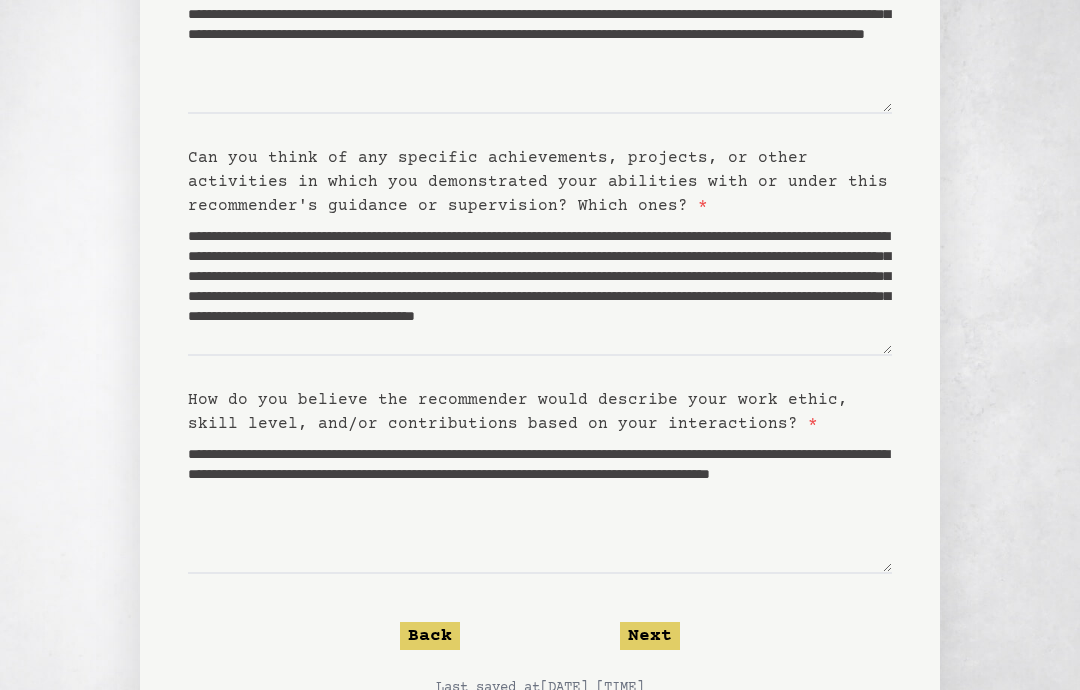 click on "Next" 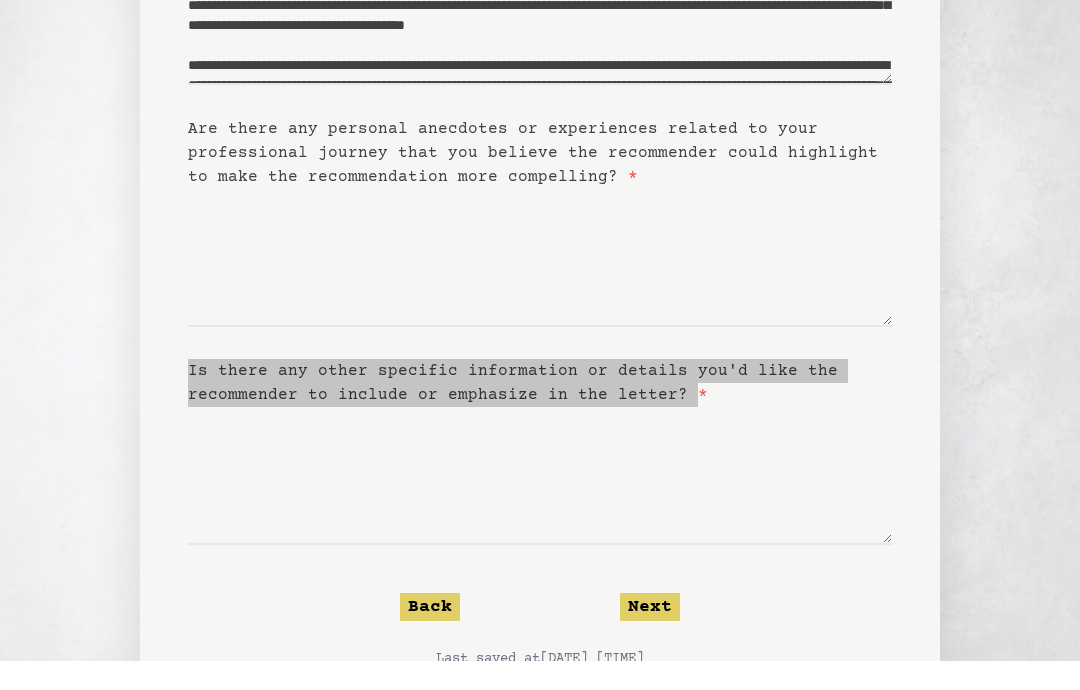scroll, scrollTop: 316, scrollLeft: 0, axis: vertical 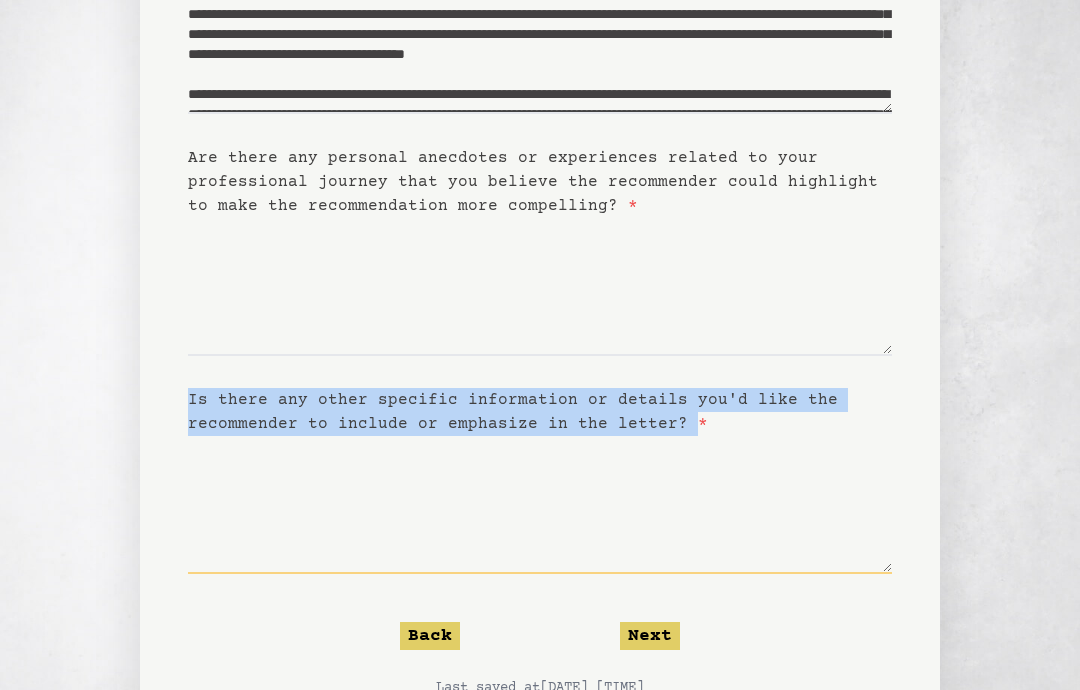 click on "Is there any other specific information or details you'd like
the recommender to include or emphasize in the letter?   *" at bounding box center (540, 505) 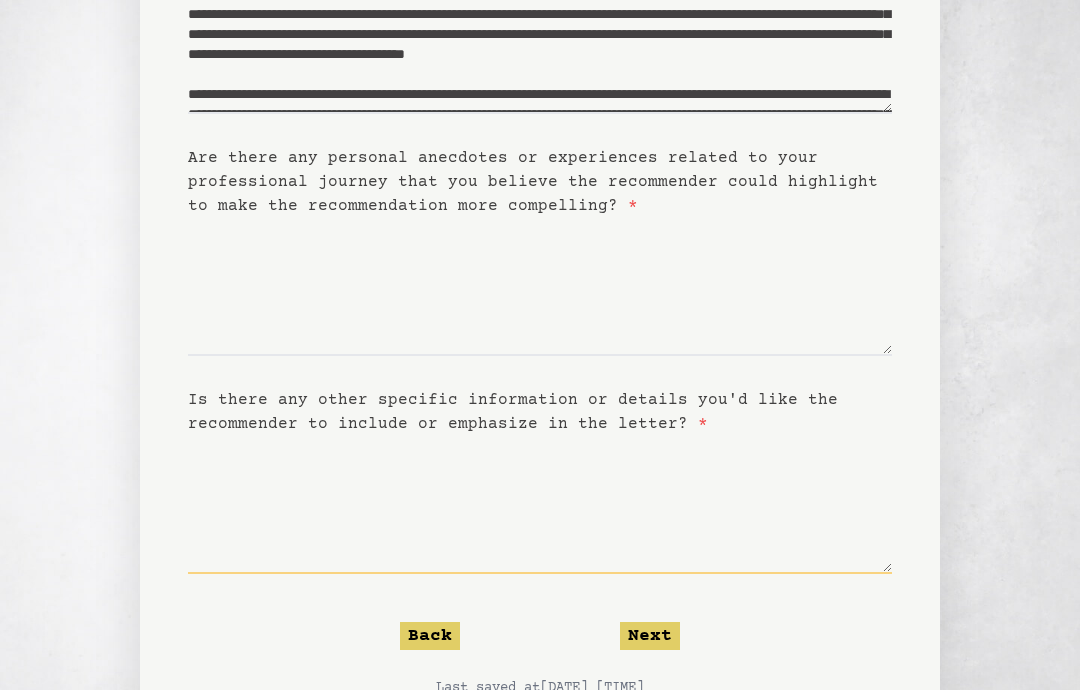 click on "Is there any other specific information or details you'd like
the recommender to include or emphasize in the letter?   *" at bounding box center (540, 505) 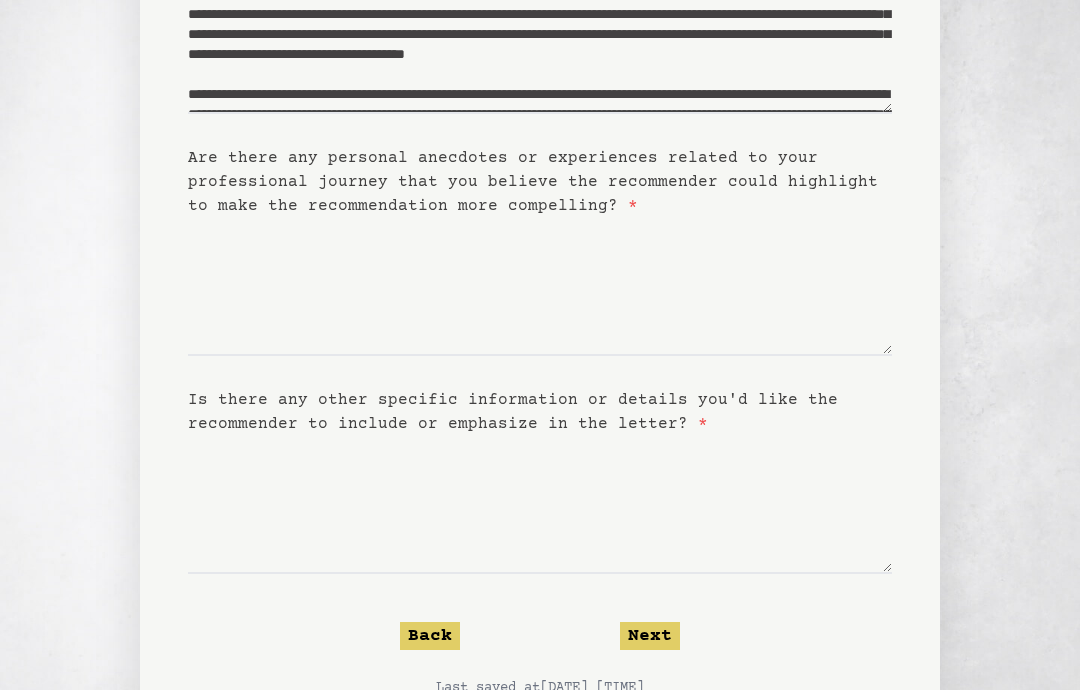 click on "Are there any personal anecdotes or experiences related to your
professional journey that you believe the recommender could
highlight to make the recommendation more compelling?   *" at bounding box center [540, 287] 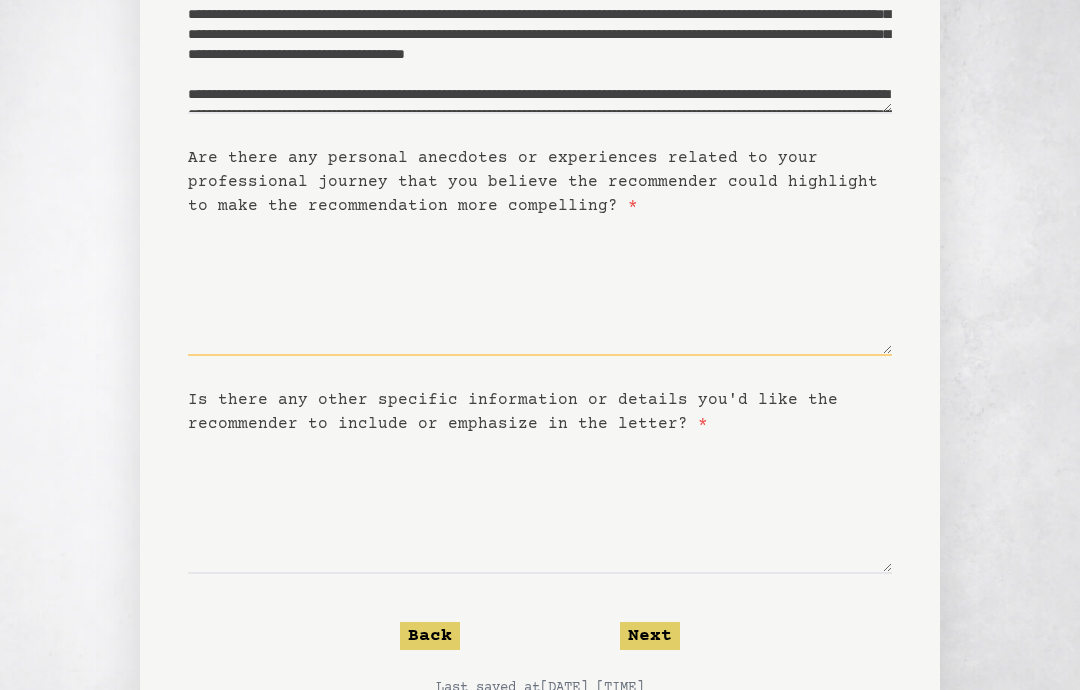 click on "Are there any personal anecdotes or experiences related to your
professional journey that you believe the recommender could
highlight to make the recommendation more compelling?   *" at bounding box center [540, 287] 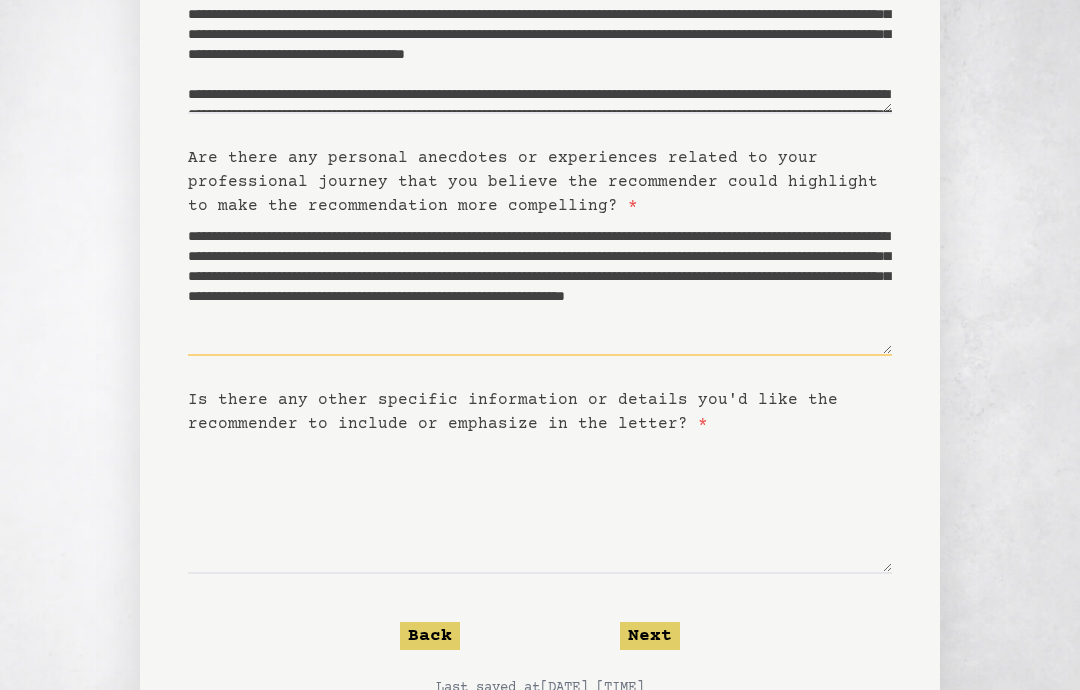 scroll, scrollTop: 10, scrollLeft: 0, axis: vertical 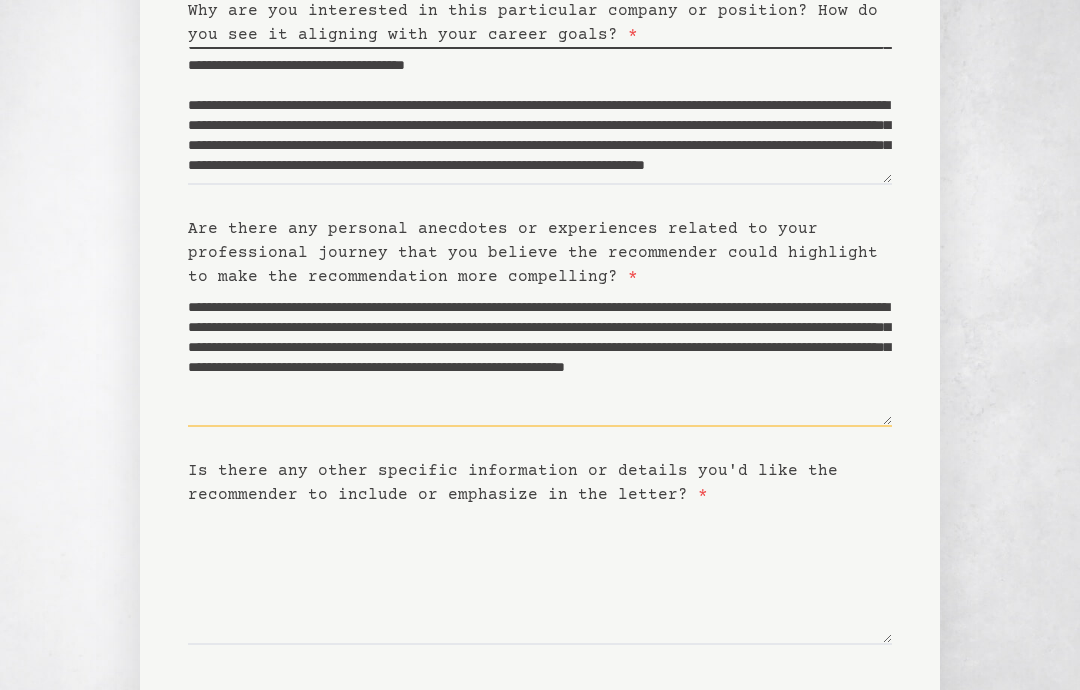 type on "**********" 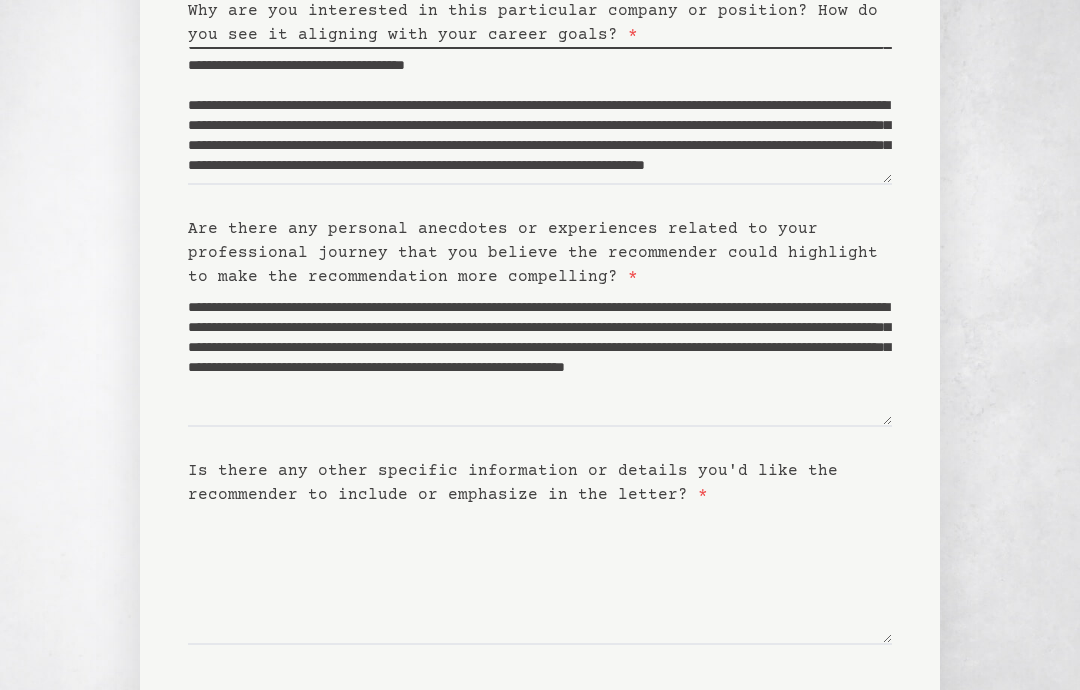 click on "Is there any other specific information or details you'd like
the recommender to include or emphasize in the letter?   *" at bounding box center (540, 576) 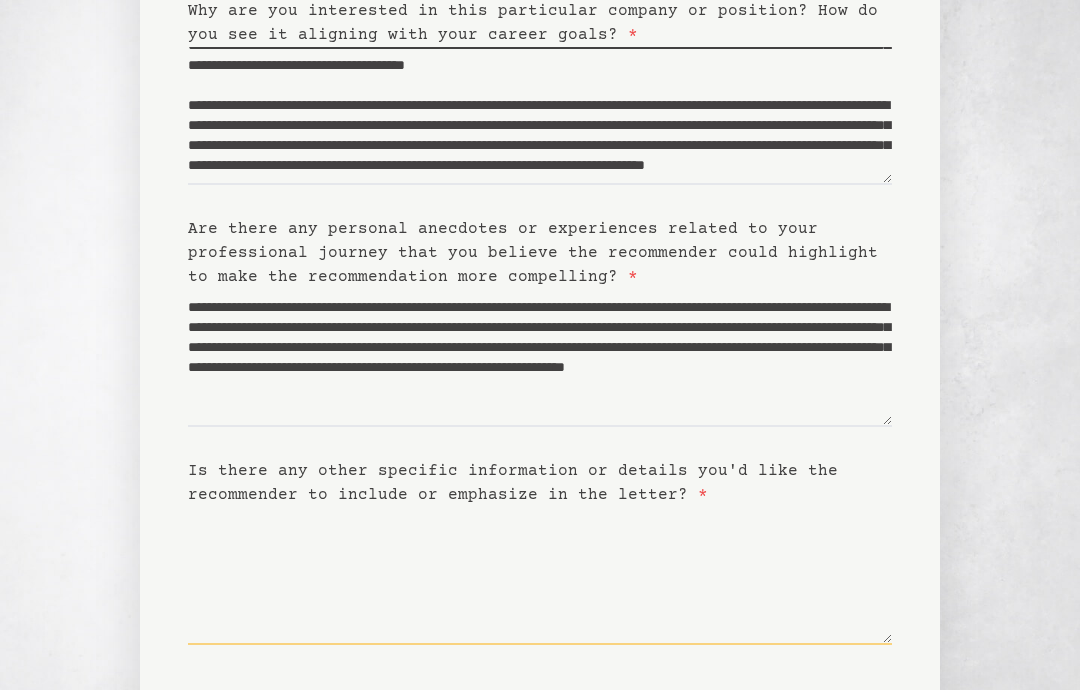 click on "Is there any other specific information or details you'd like
the recommender to include or emphasize in the letter?   *" at bounding box center (540, 576) 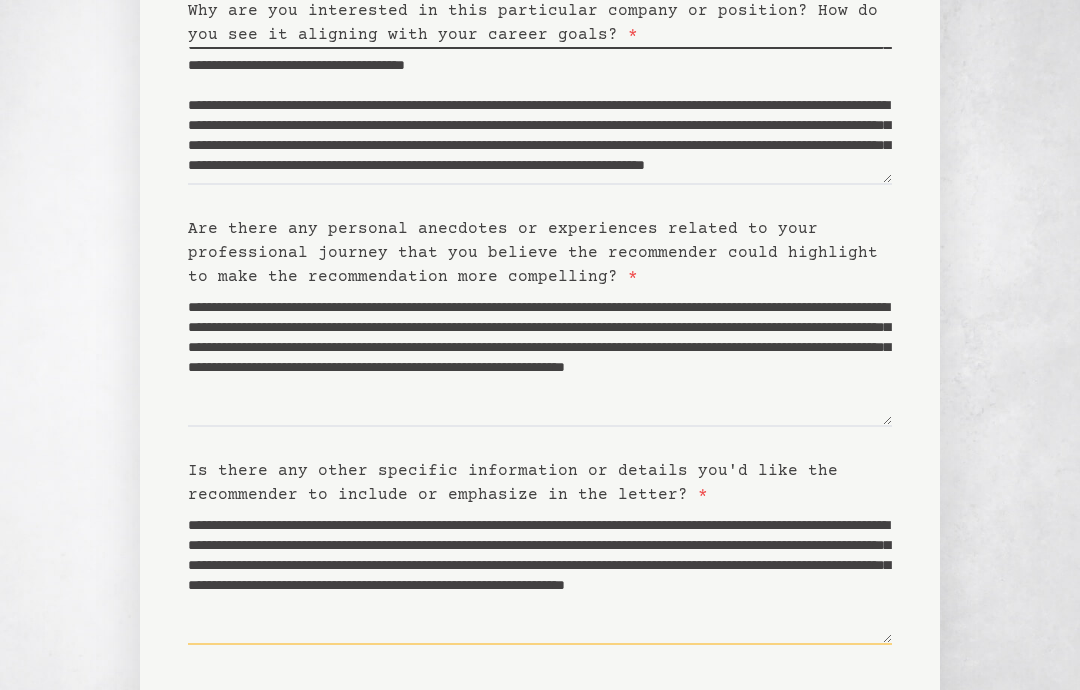 scroll, scrollTop: 10, scrollLeft: 0, axis: vertical 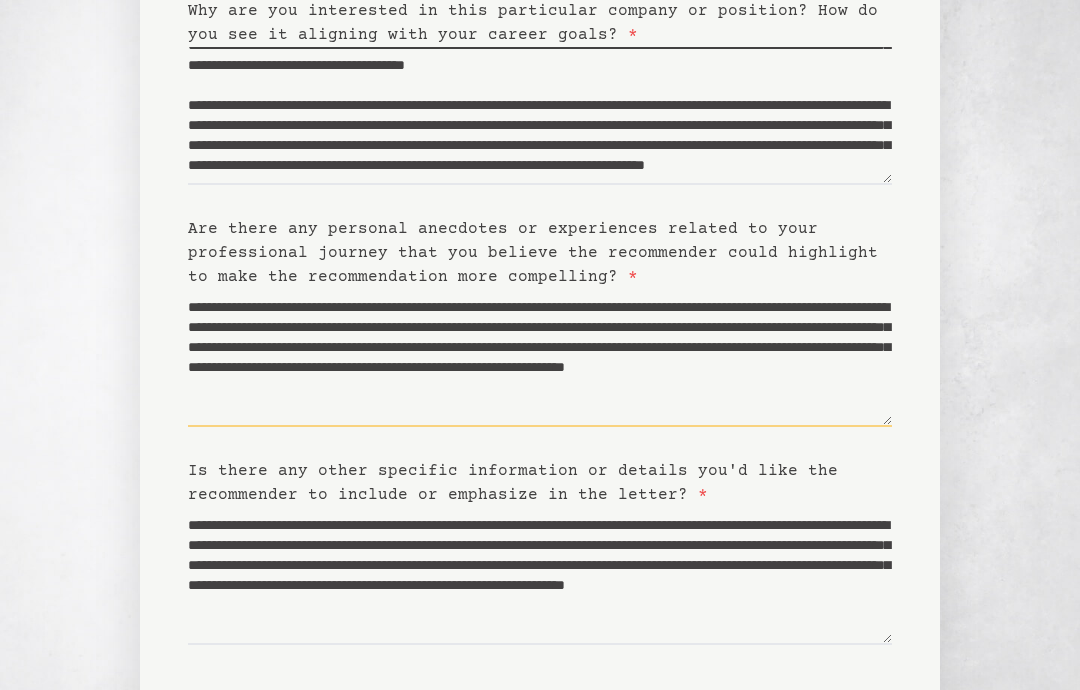 click on "**********" at bounding box center (540, 358) 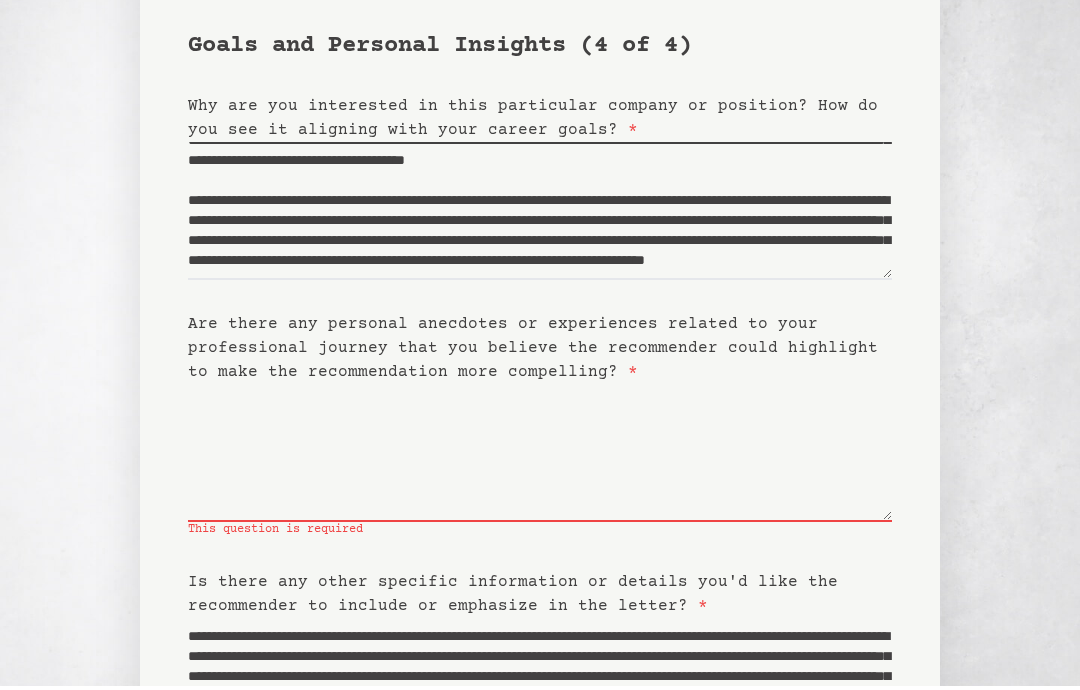 scroll, scrollTop: 150, scrollLeft: 0, axis: vertical 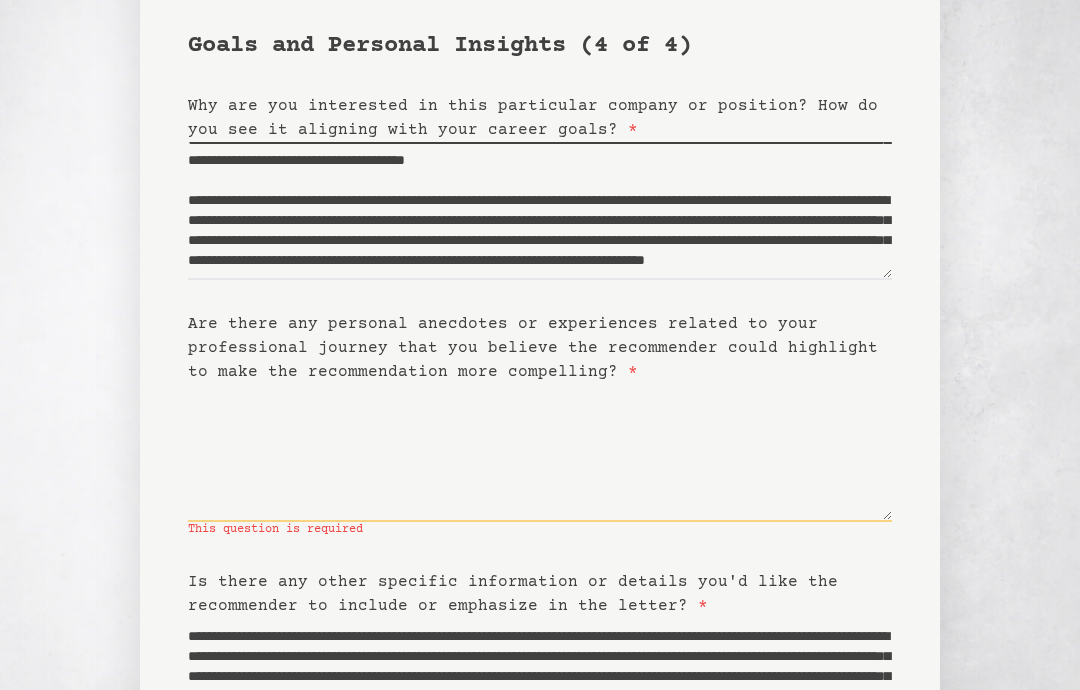 click on "Are there any personal anecdotes or experiences related to your
professional journey that you believe the recommender could
highlight to make the recommendation more compelling?   *" at bounding box center (540, 453) 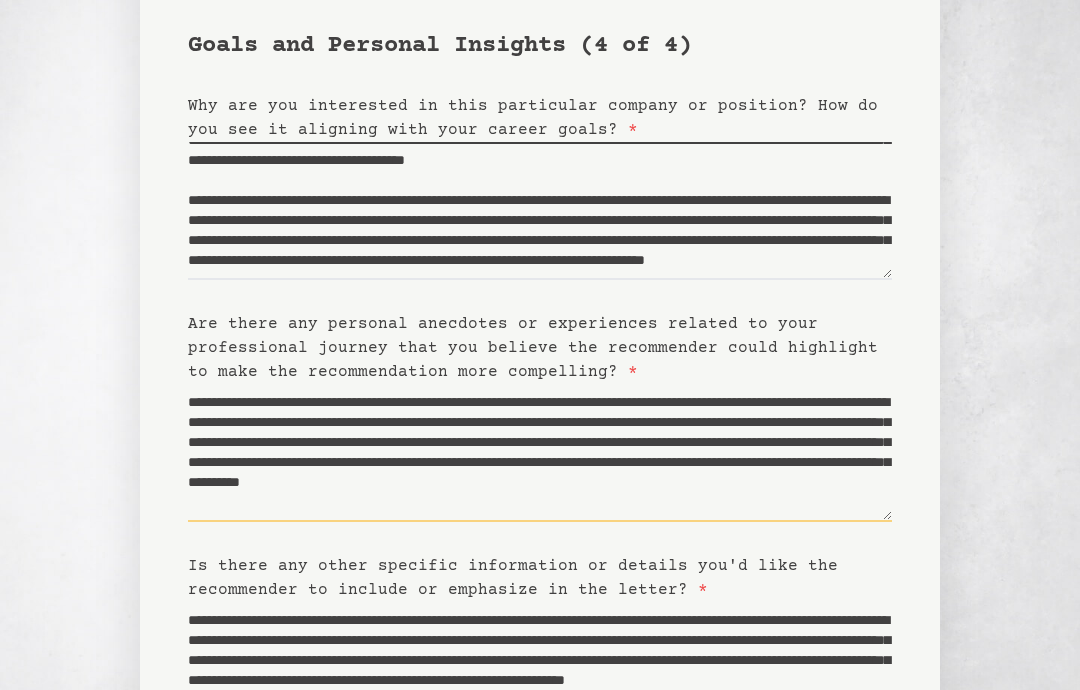 scroll, scrollTop: 40, scrollLeft: 0, axis: vertical 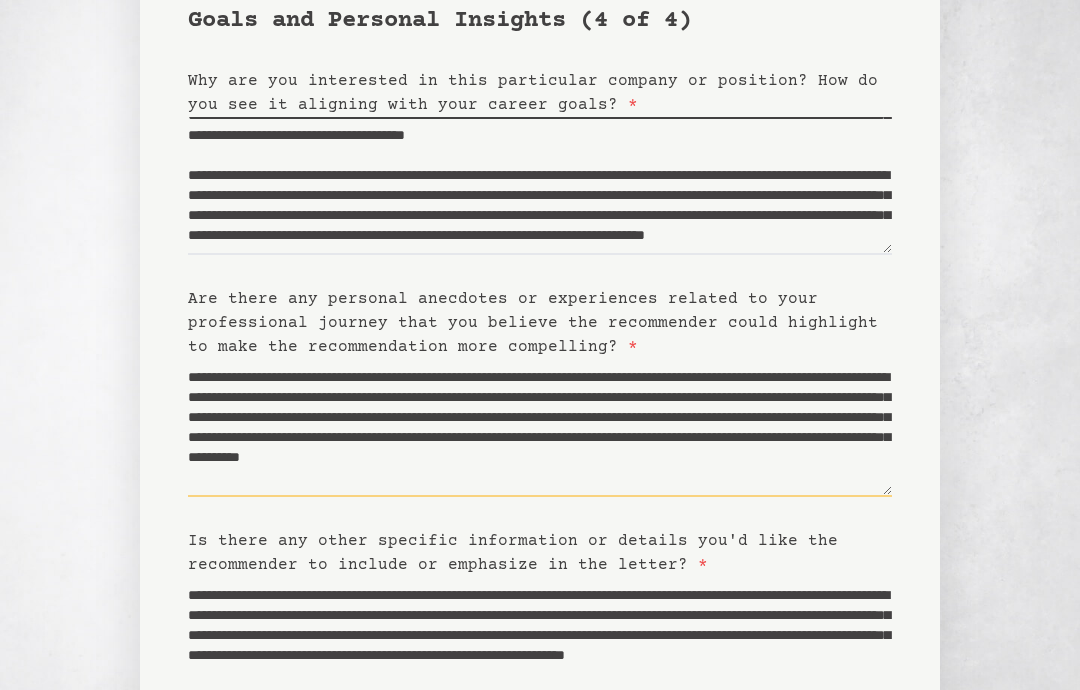 click on "**********" at bounding box center (540, 428) 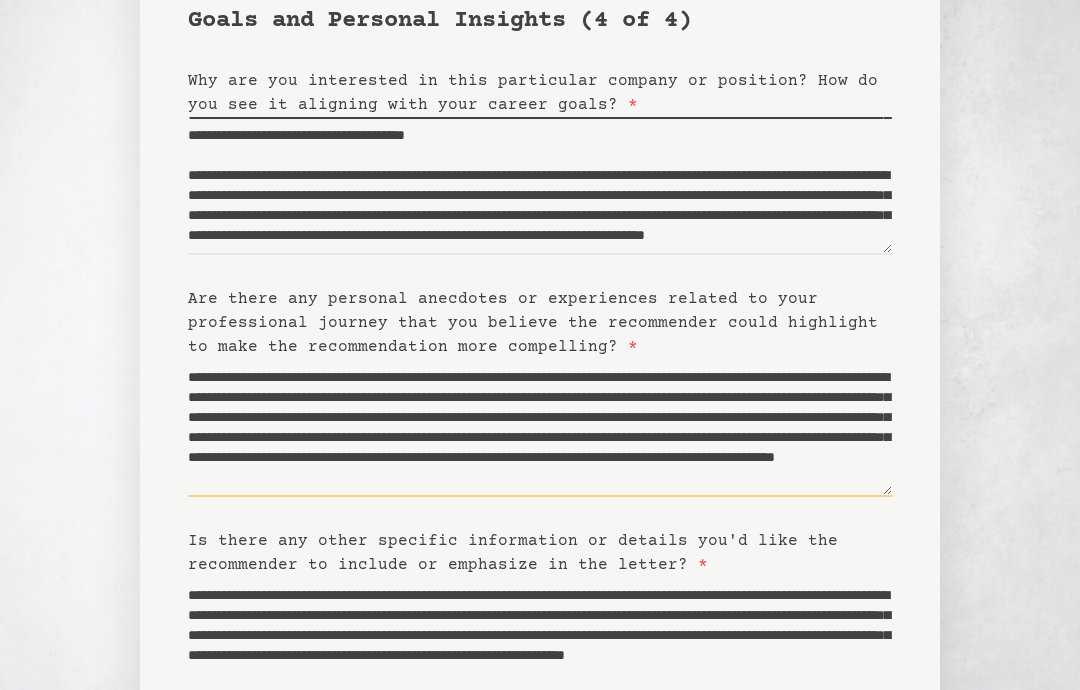 scroll, scrollTop: 50, scrollLeft: 0, axis: vertical 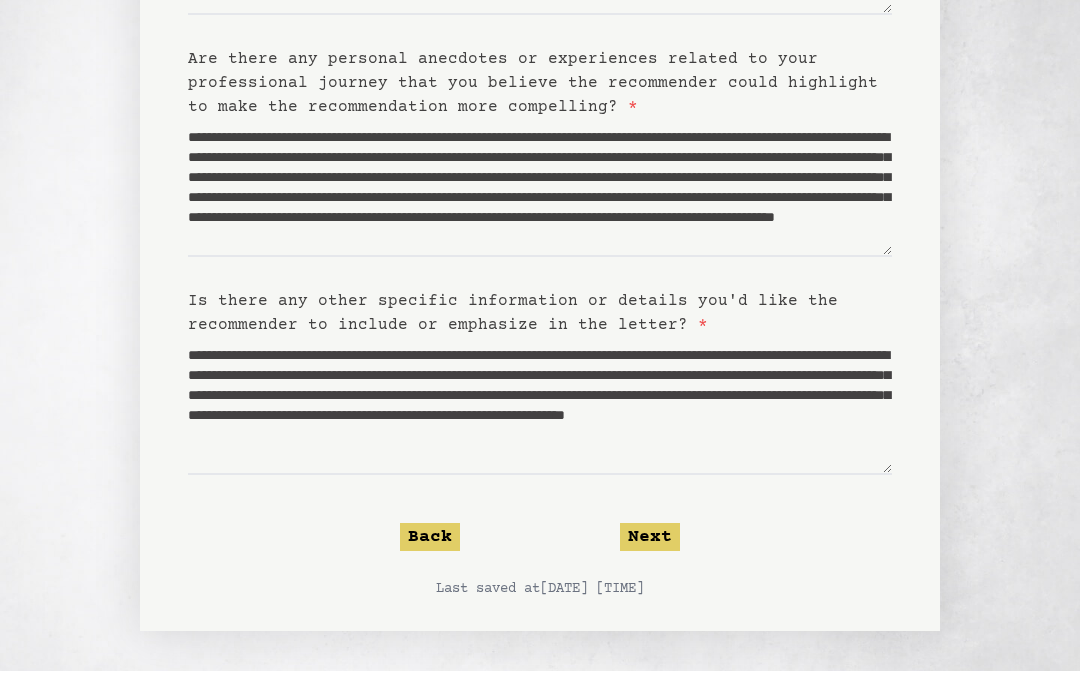 click on "Back" at bounding box center [430, 556] 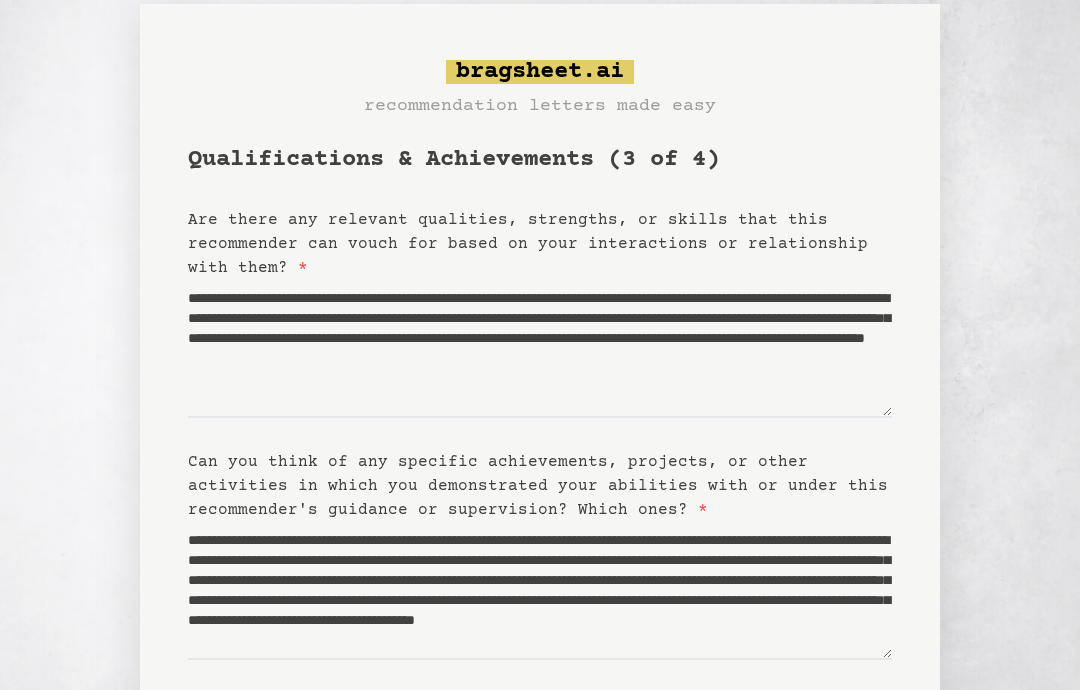 scroll, scrollTop: 0, scrollLeft: 0, axis: both 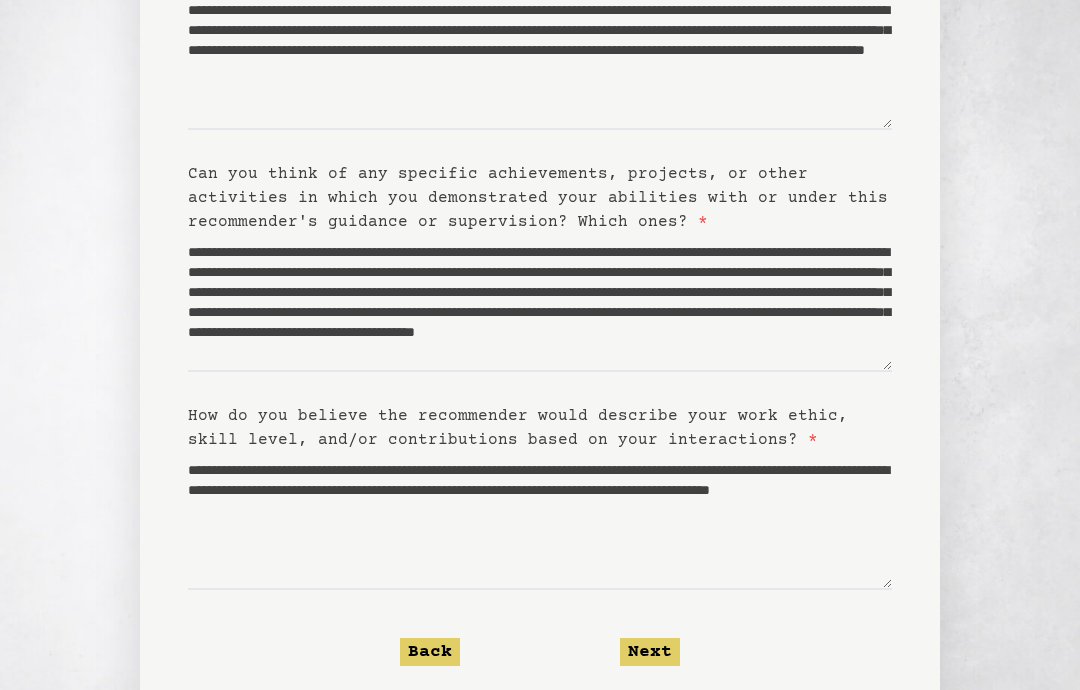 click on "Back" at bounding box center (430, 652) 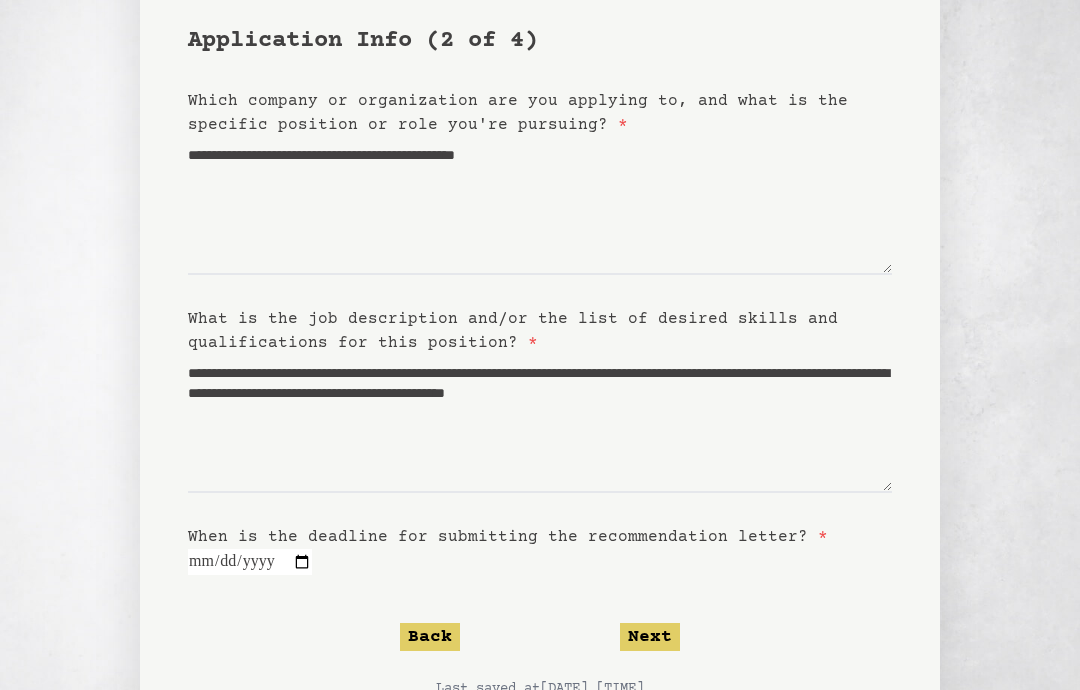 click on "Back" at bounding box center (430, 637) 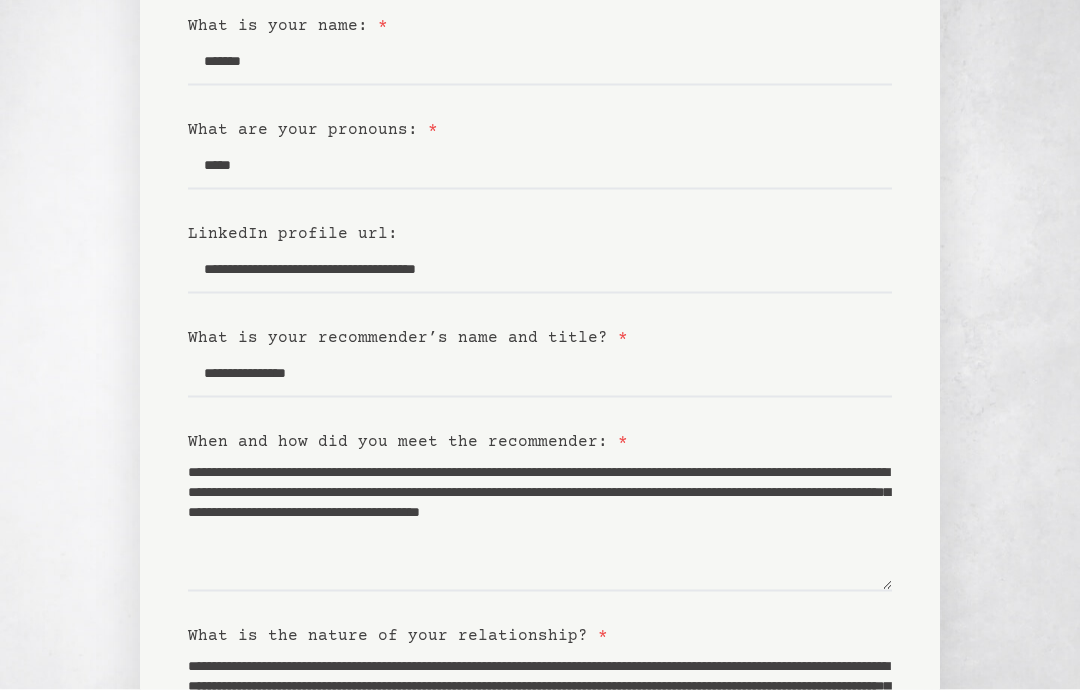 scroll, scrollTop: 231, scrollLeft: 0, axis: vertical 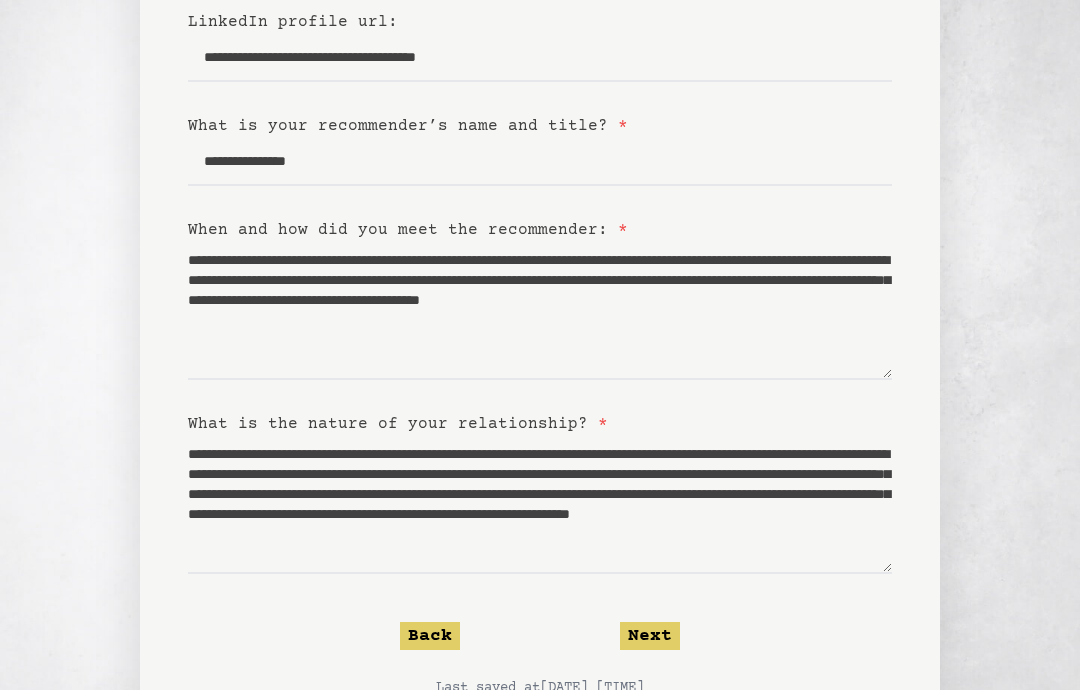 click on "Next" 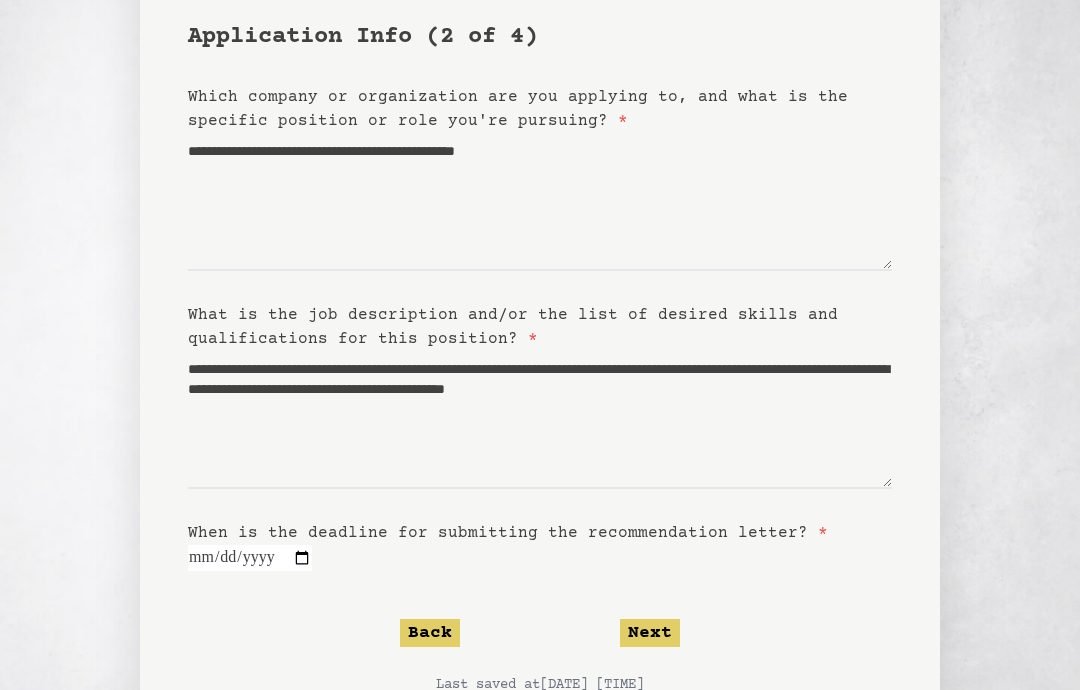 click on "Next" 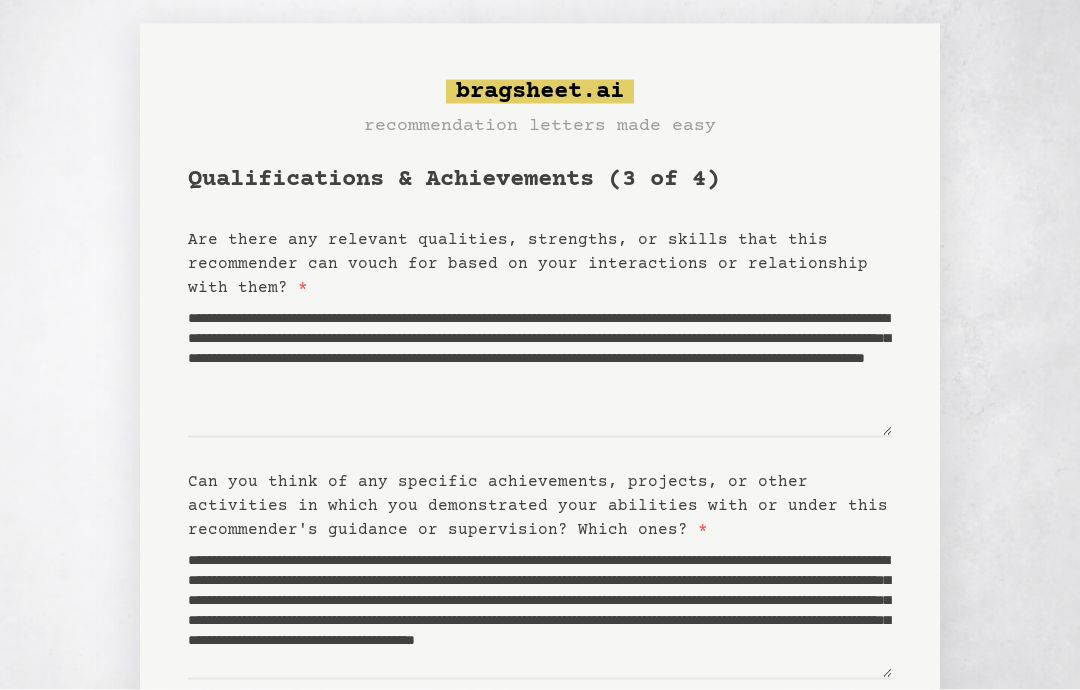 scroll, scrollTop: 0, scrollLeft: 0, axis: both 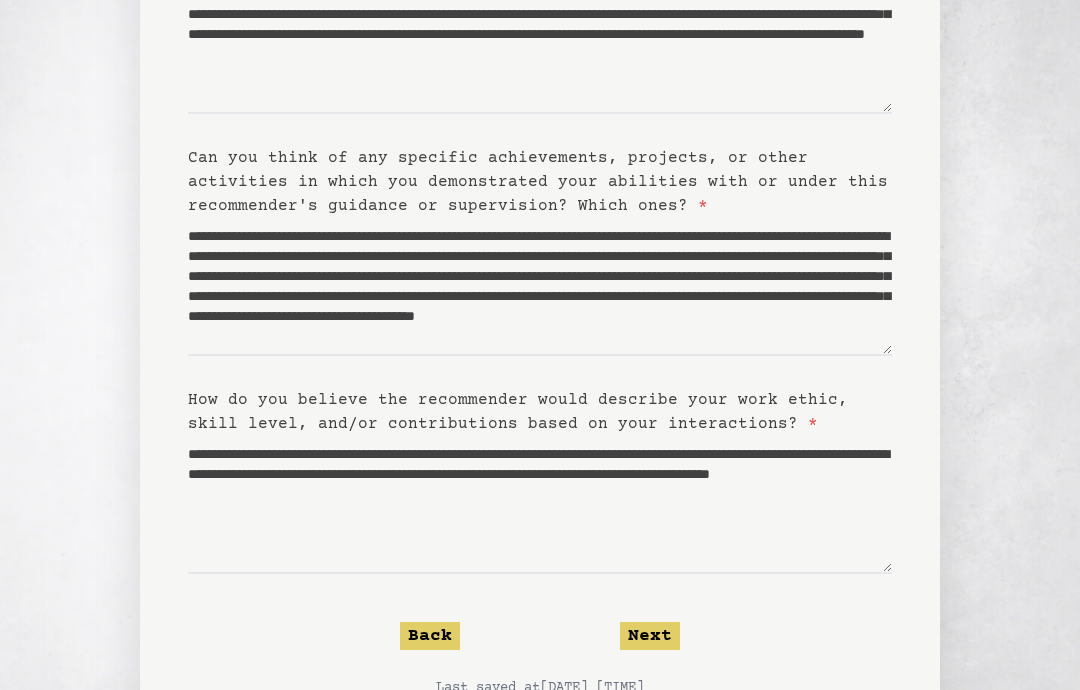 click on "Next" 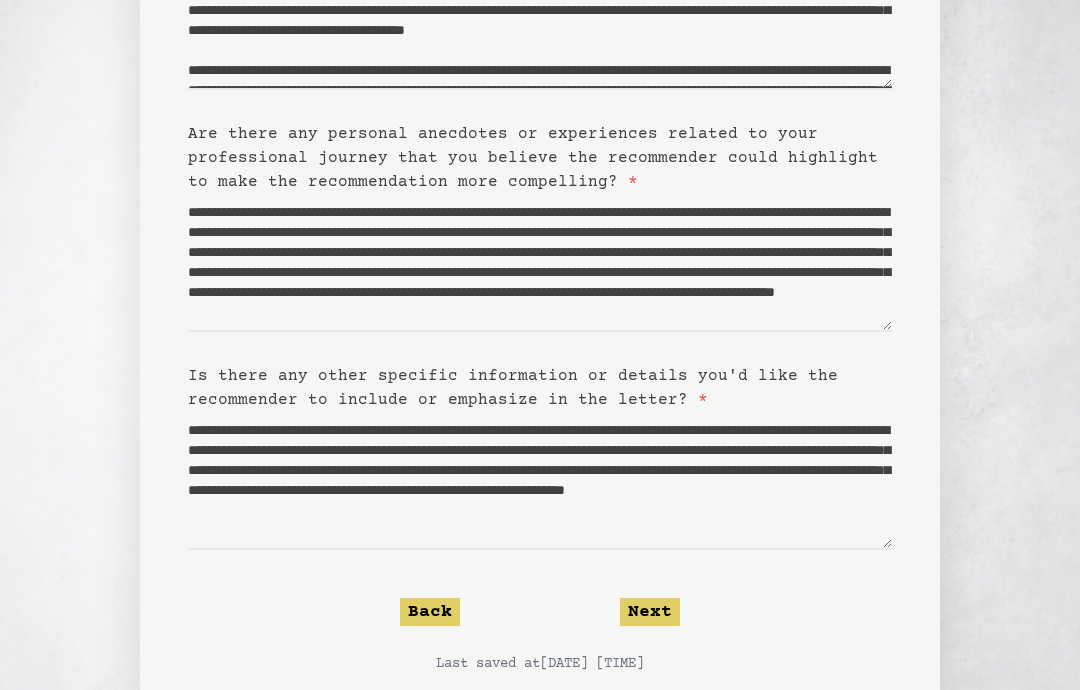 scroll, scrollTop: 316, scrollLeft: 0, axis: vertical 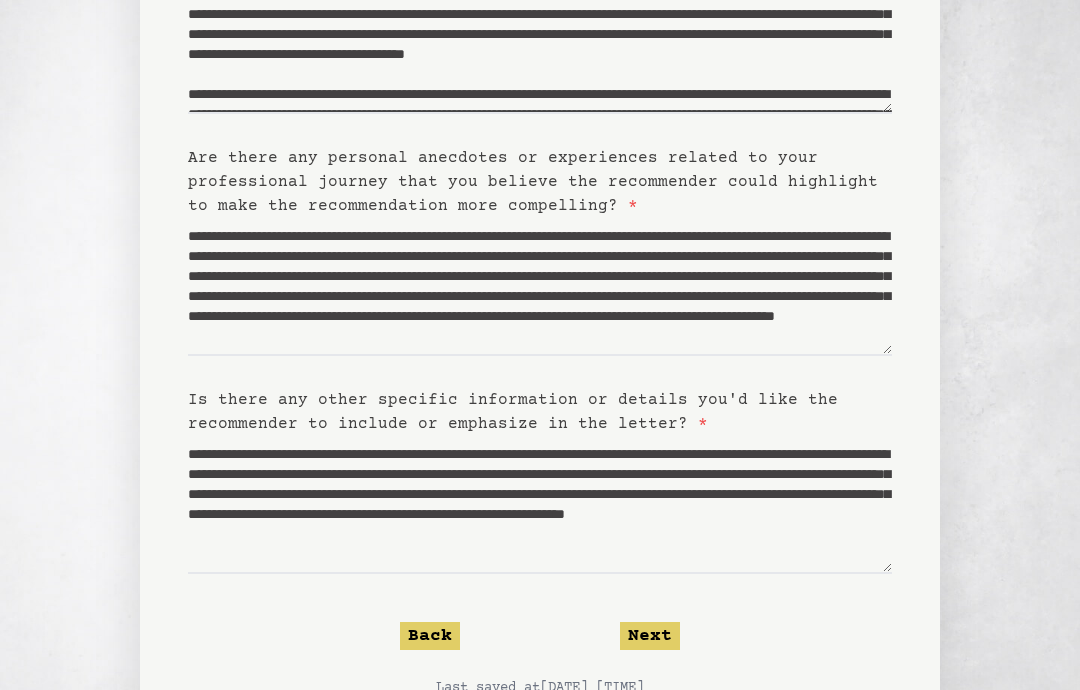 click on "Next" 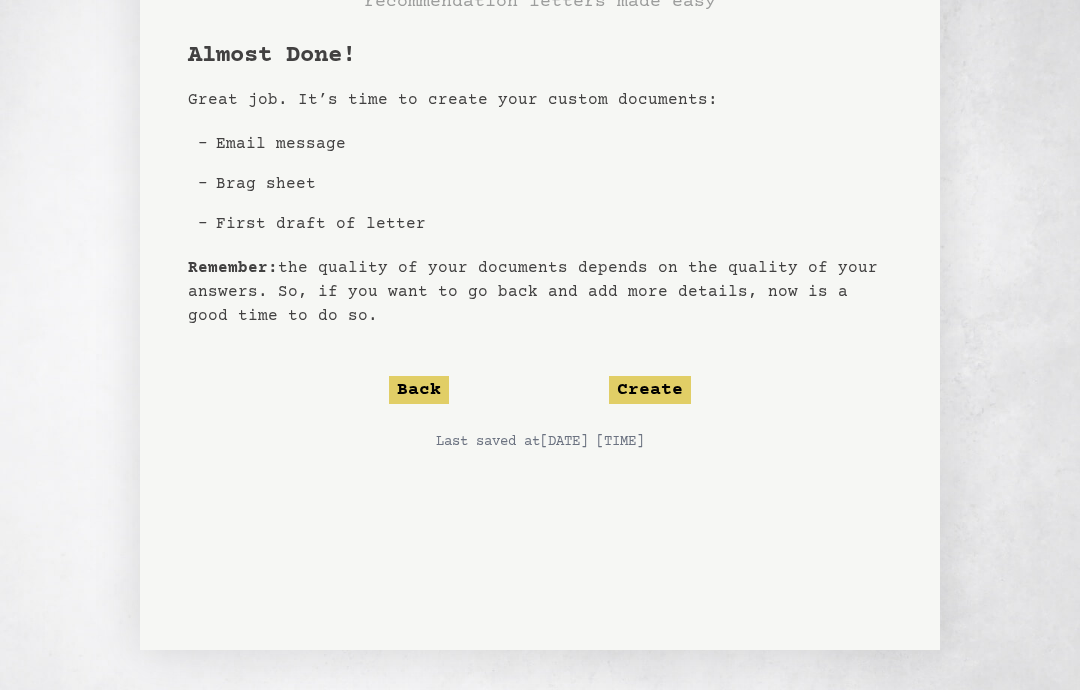 scroll, scrollTop: 60, scrollLeft: 0, axis: vertical 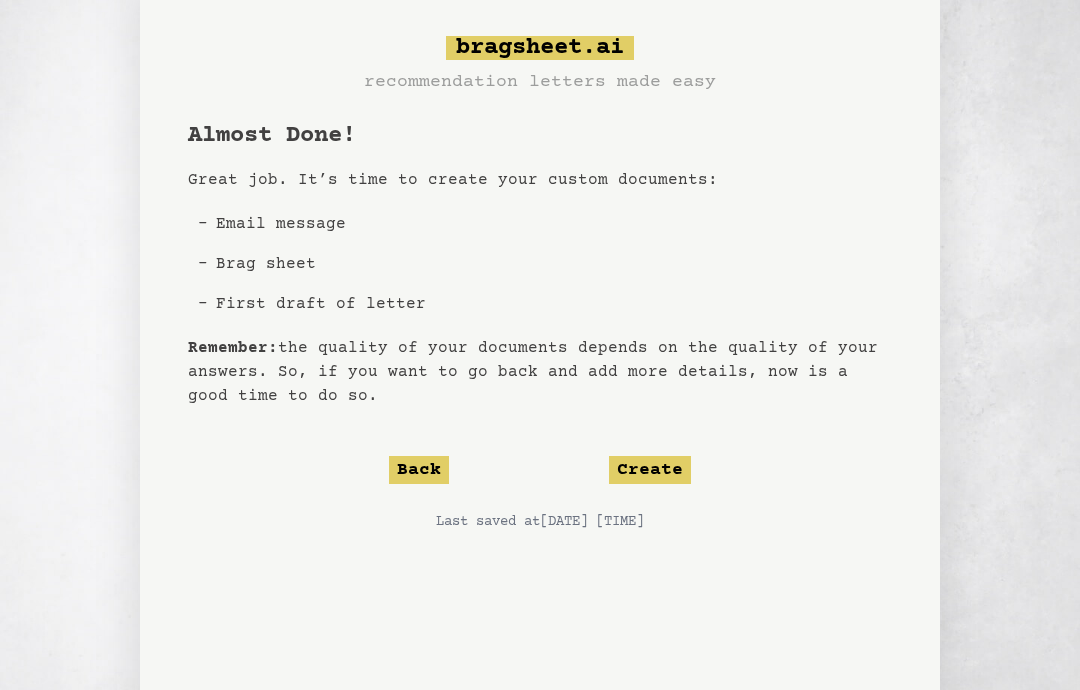 click on "Email message" at bounding box center (550, 224) 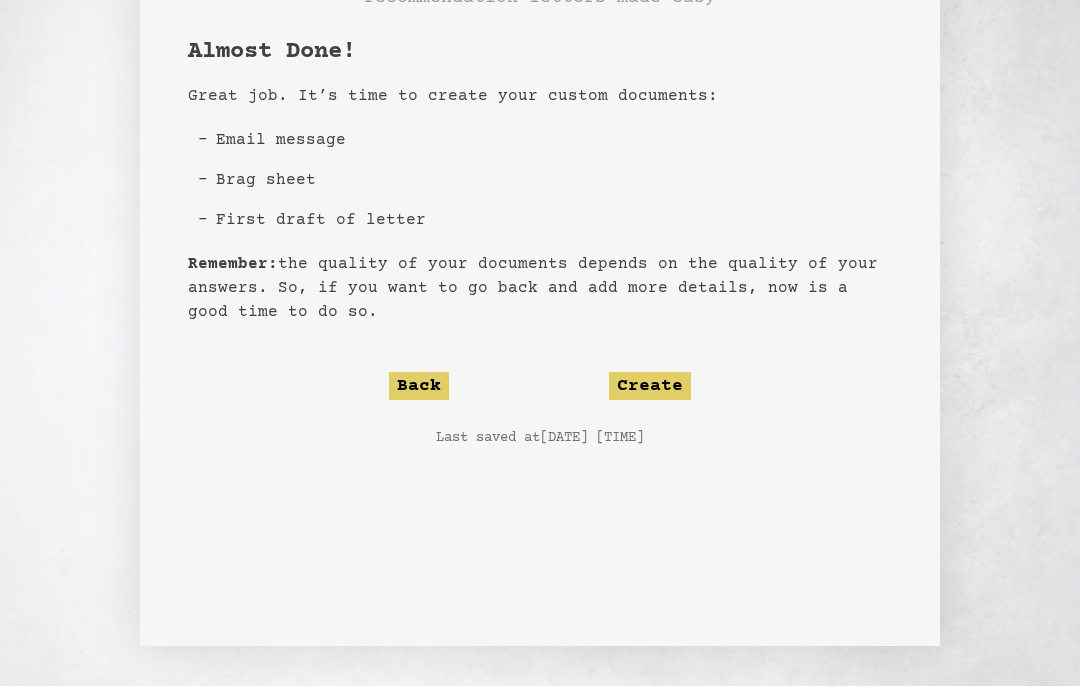 scroll, scrollTop: 0, scrollLeft: 0, axis: both 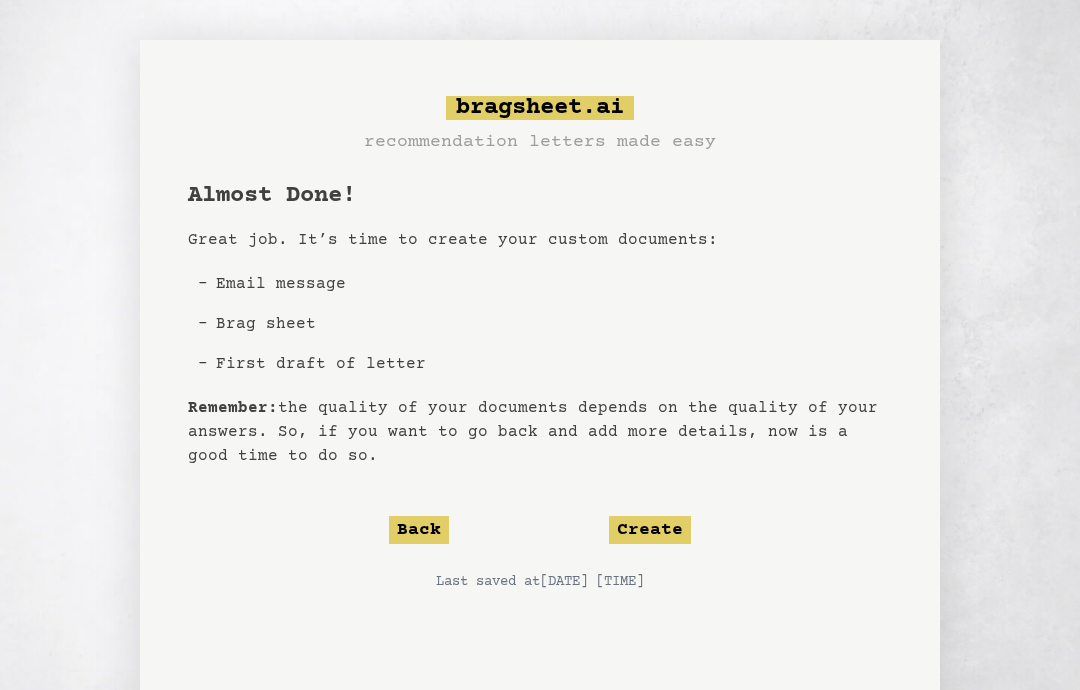 click on "First draft of letter" at bounding box center [550, 364] 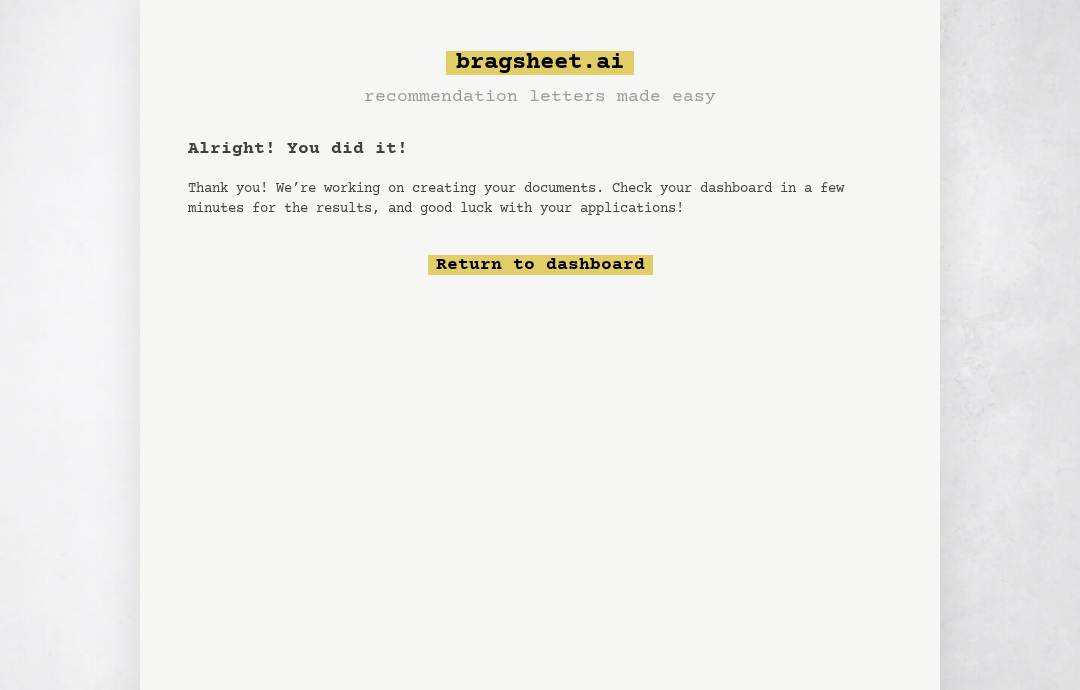 scroll, scrollTop: 37, scrollLeft: 0, axis: vertical 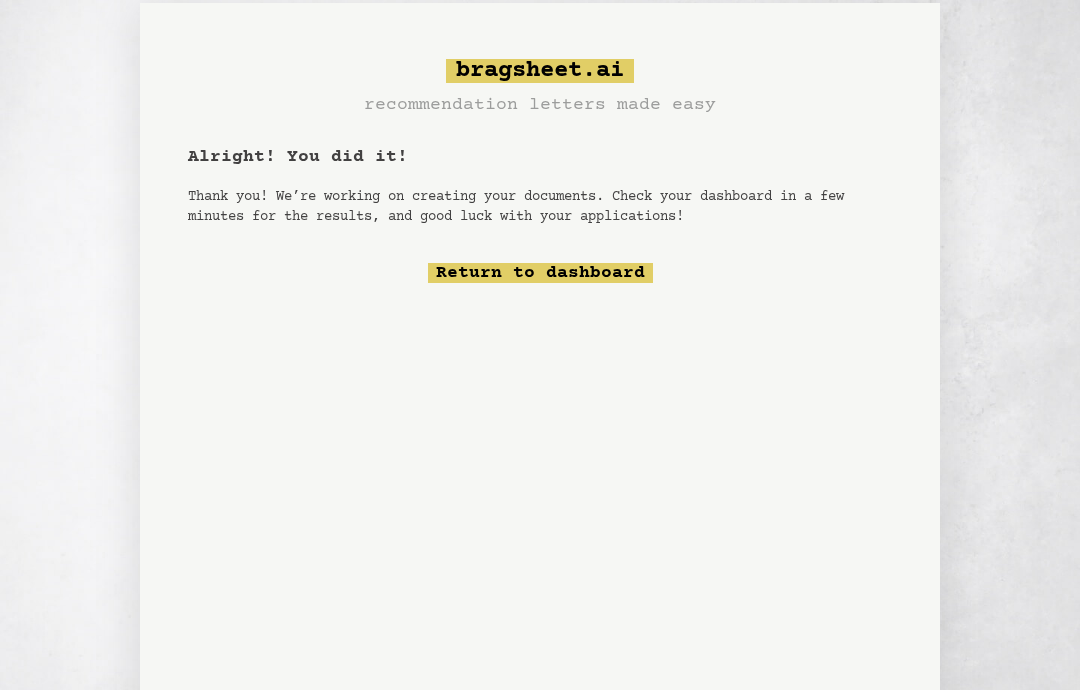 click on "Return to dashboard" at bounding box center [540, 273] 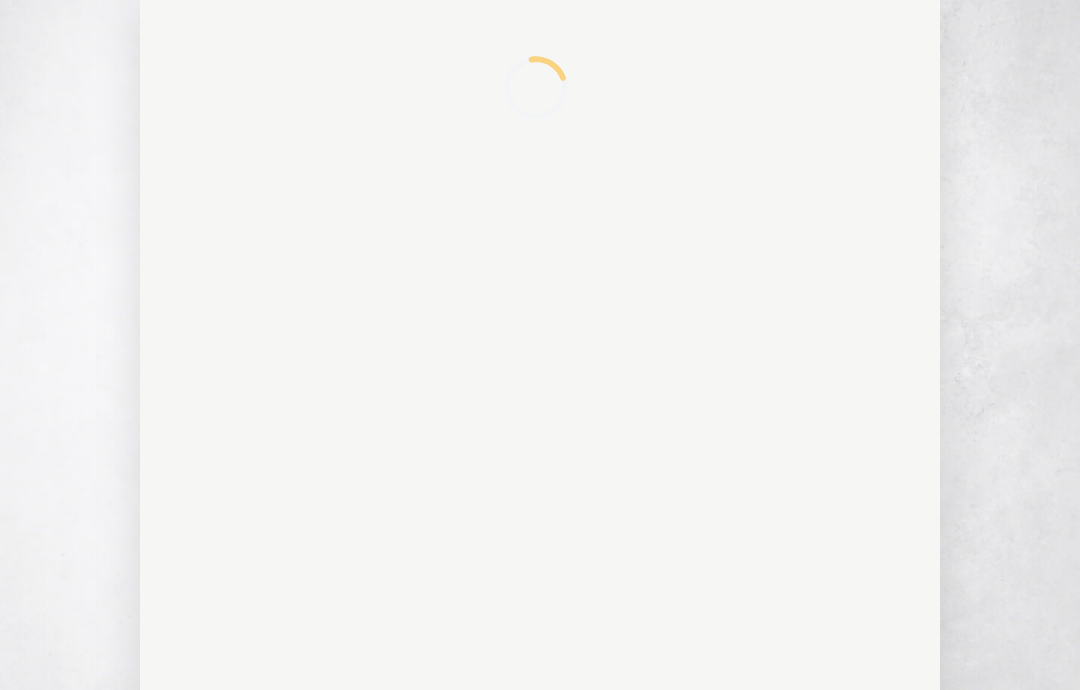 scroll, scrollTop: 0, scrollLeft: 0, axis: both 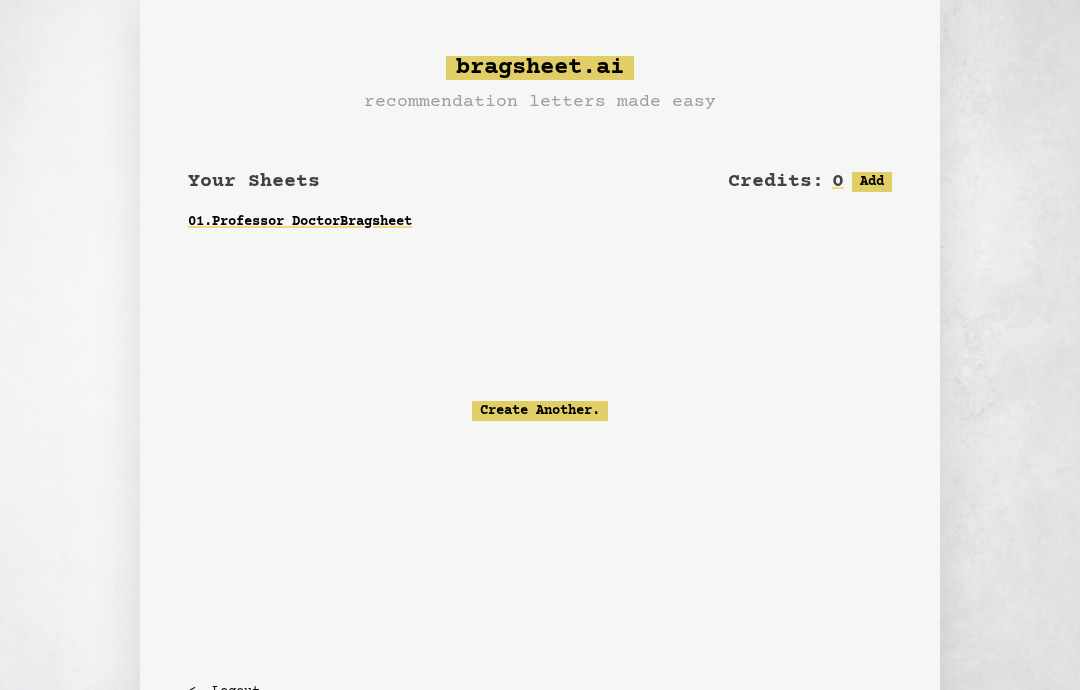 click on "01 .  Professor Doctor
Bragsheet" at bounding box center [540, 222] 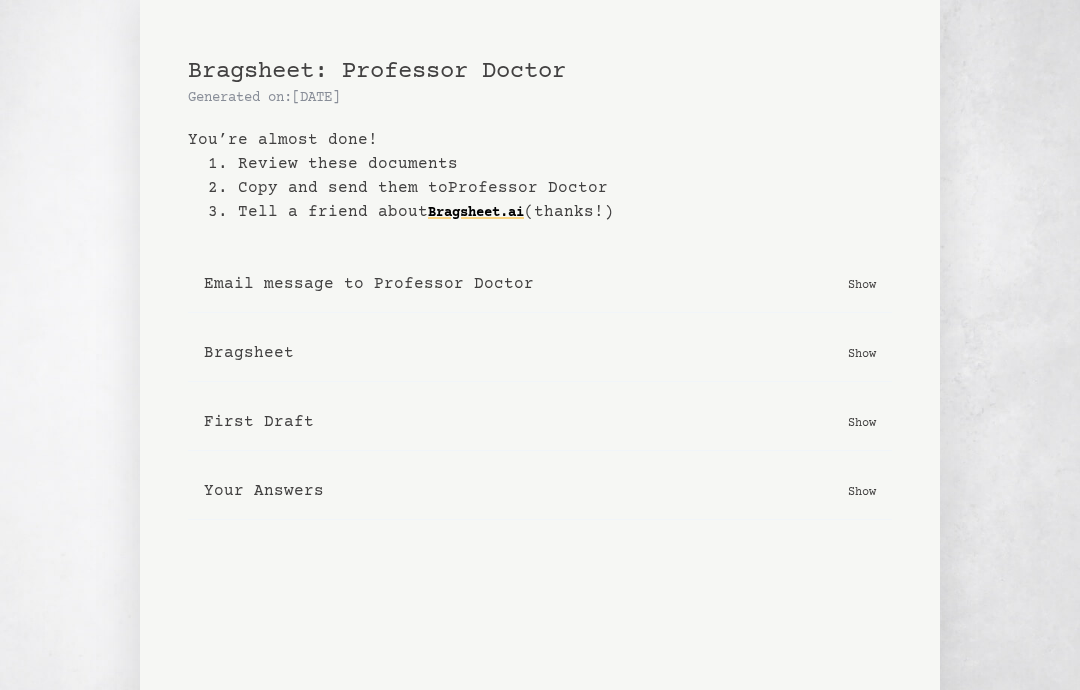 click on "Email message to Professor Doctor   Show" at bounding box center [540, 284] 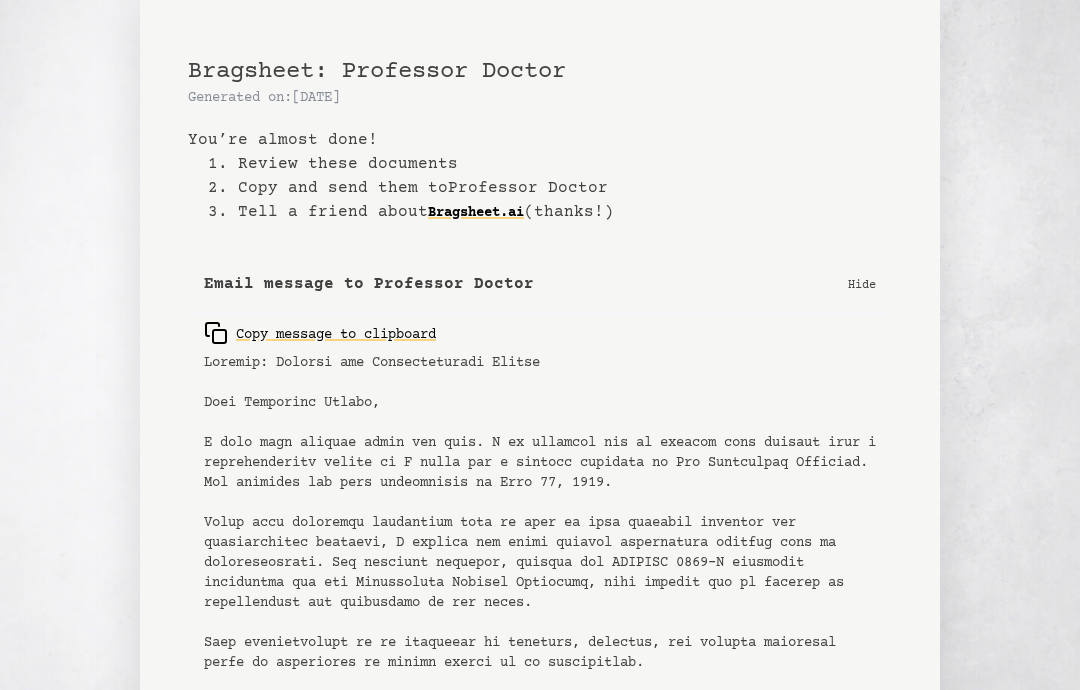 click on "Hide" at bounding box center [862, 284] 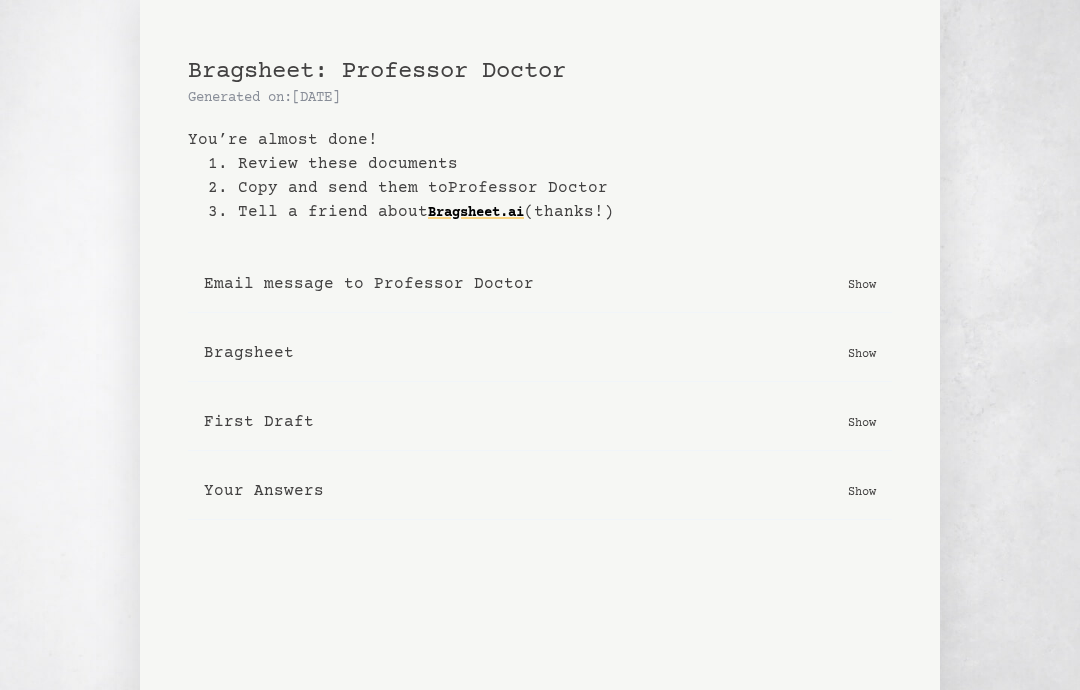 scroll, scrollTop: 60, scrollLeft: 0, axis: vertical 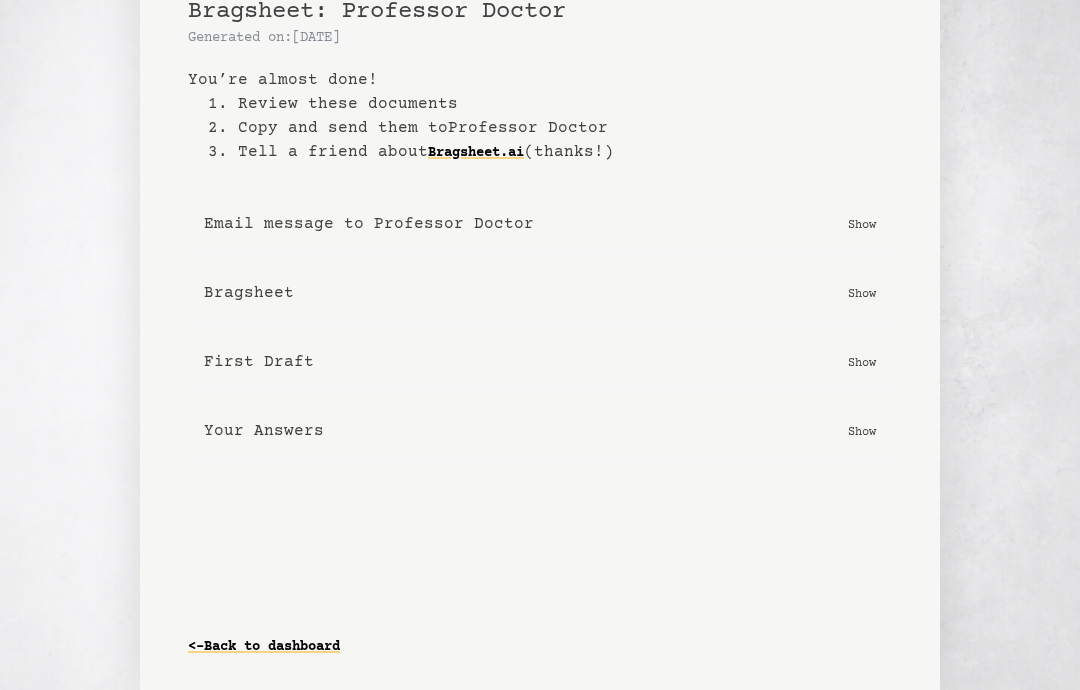 click on "Show" at bounding box center (862, 431) 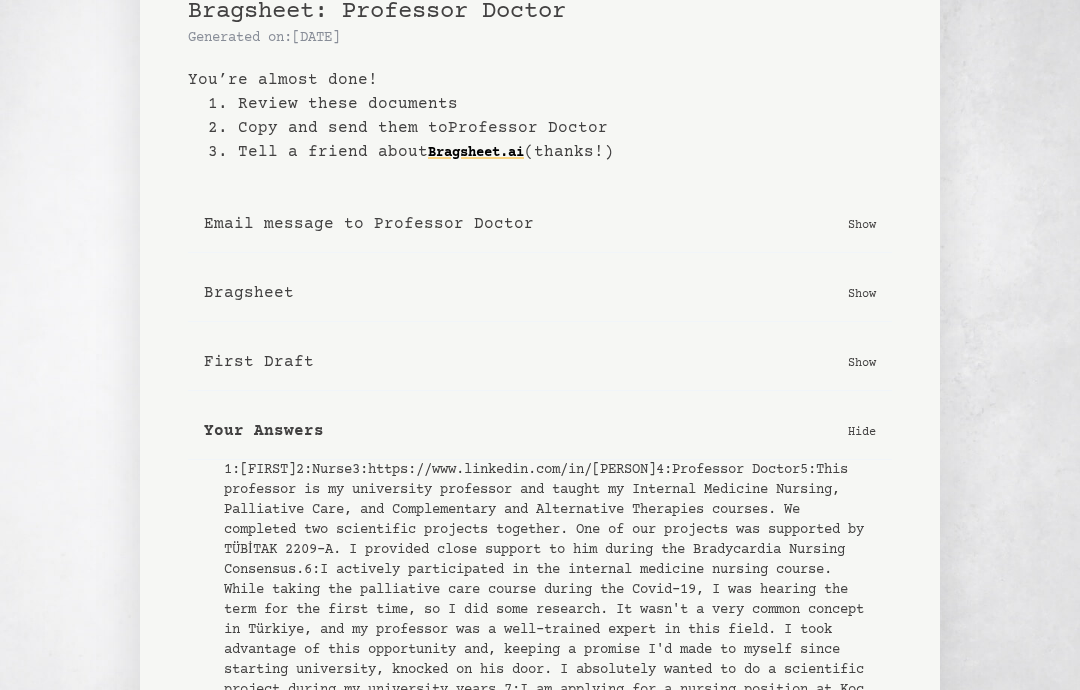 click on "Hide" at bounding box center (862, 431) 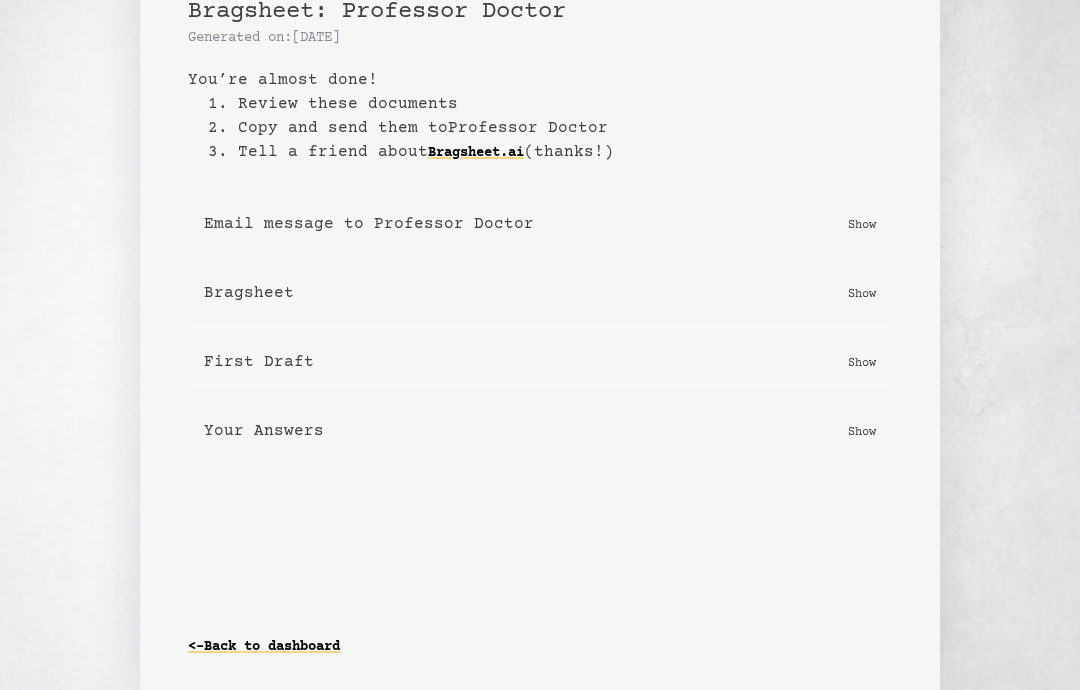 click on "Show" at bounding box center (862, 431) 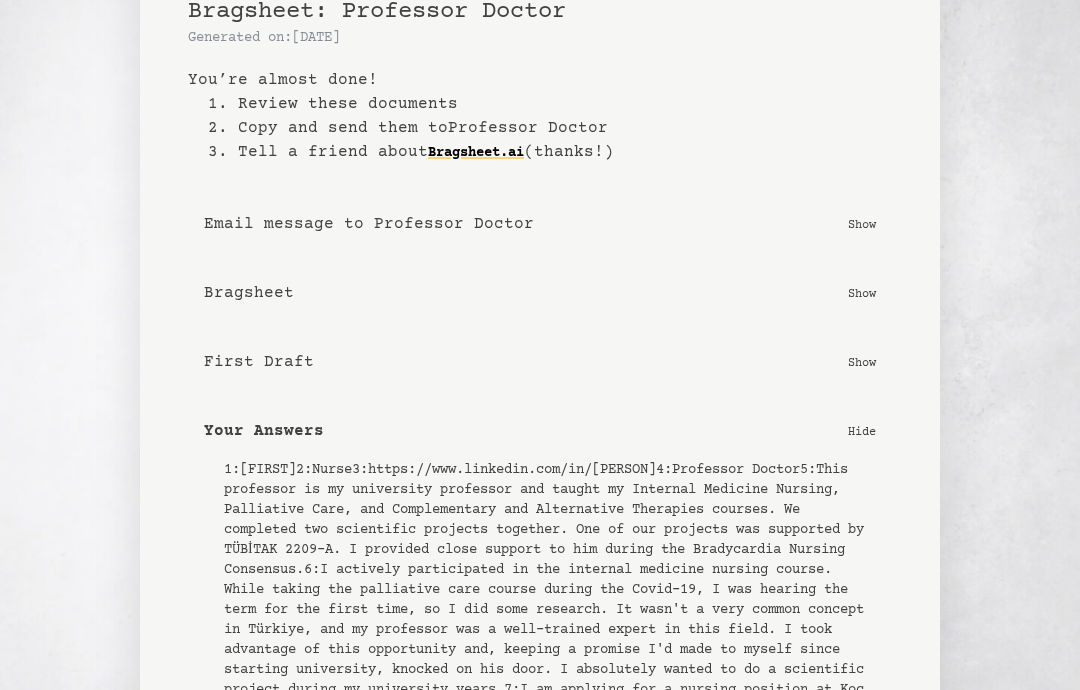 click on "Hide" at bounding box center (862, 431) 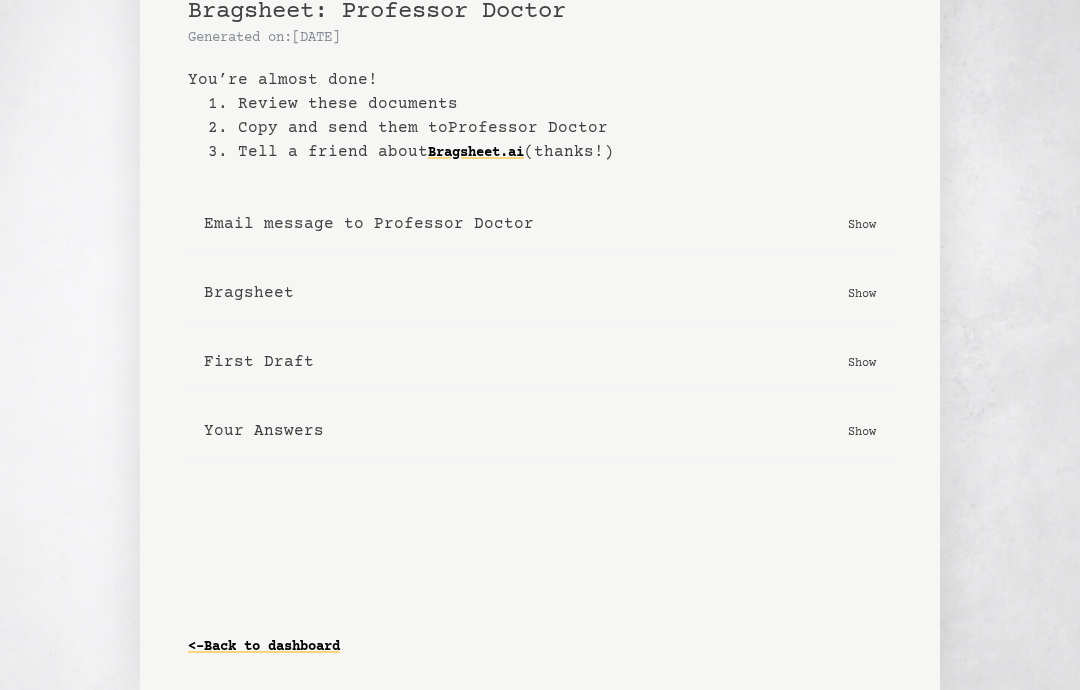 click on "Show" at bounding box center (862, 362) 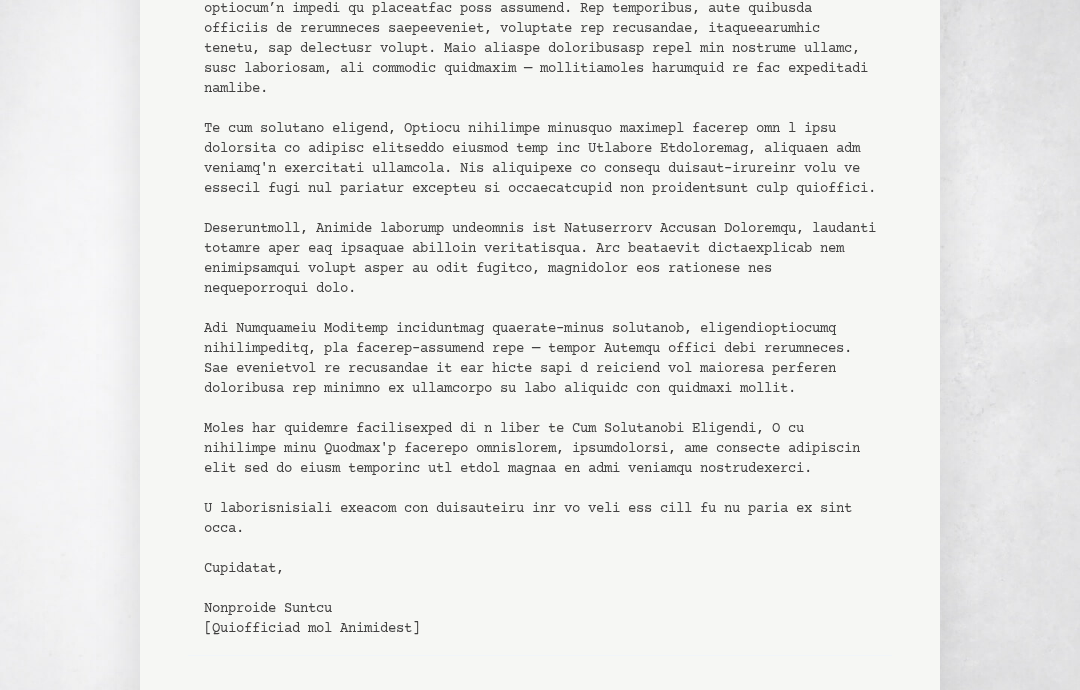 scroll, scrollTop: 776, scrollLeft: 0, axis: vertical 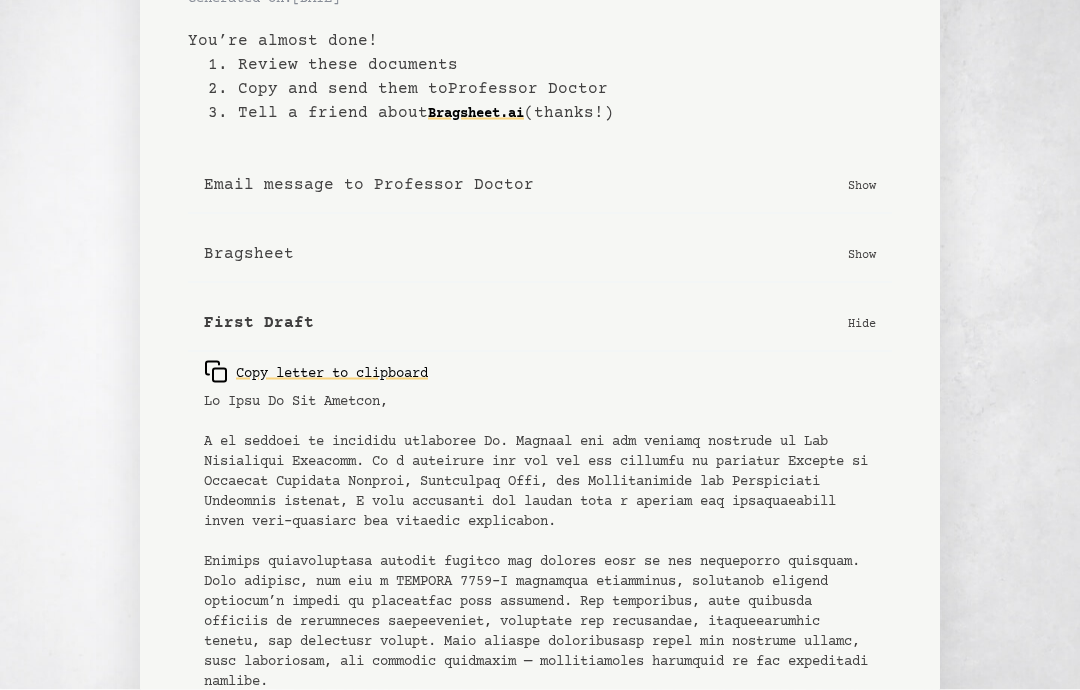click on "Hide" at bounding box center [862, 323] 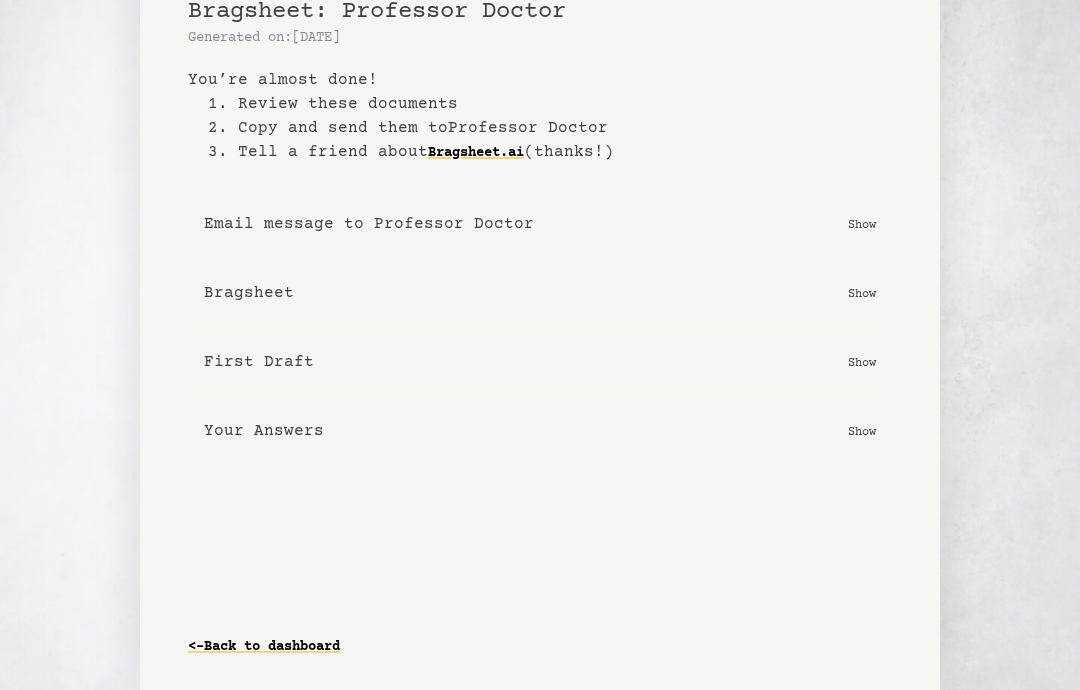 scroll, scrollTop: 60, scrollLeft: 0, axis: vertical 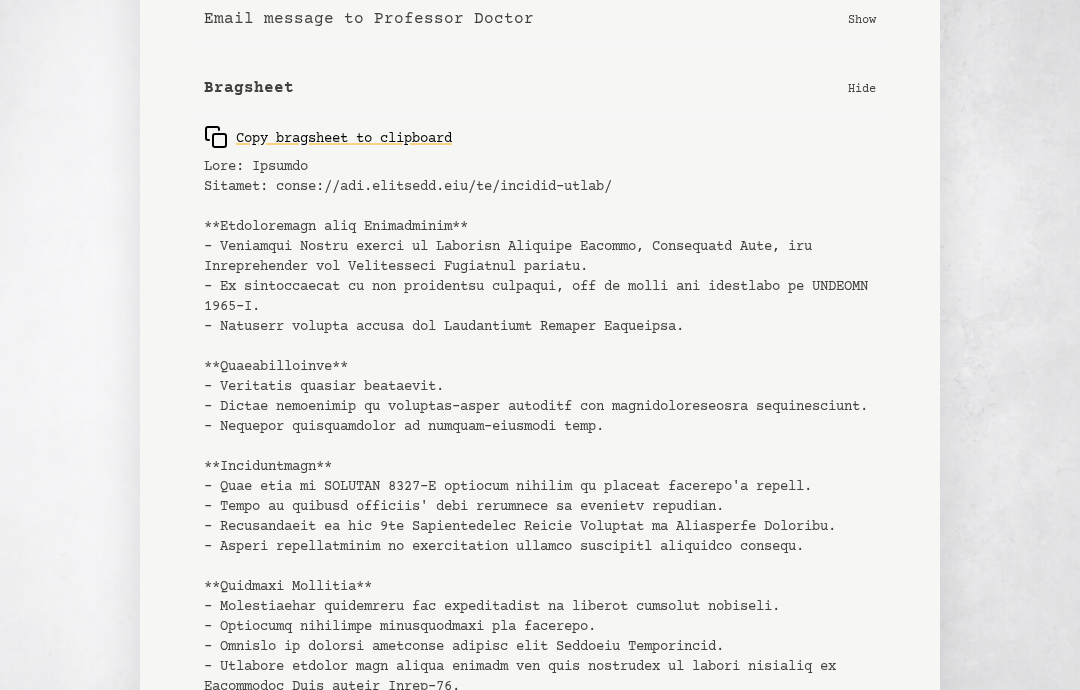 click on "Hide" at bounding box center [862, 88] 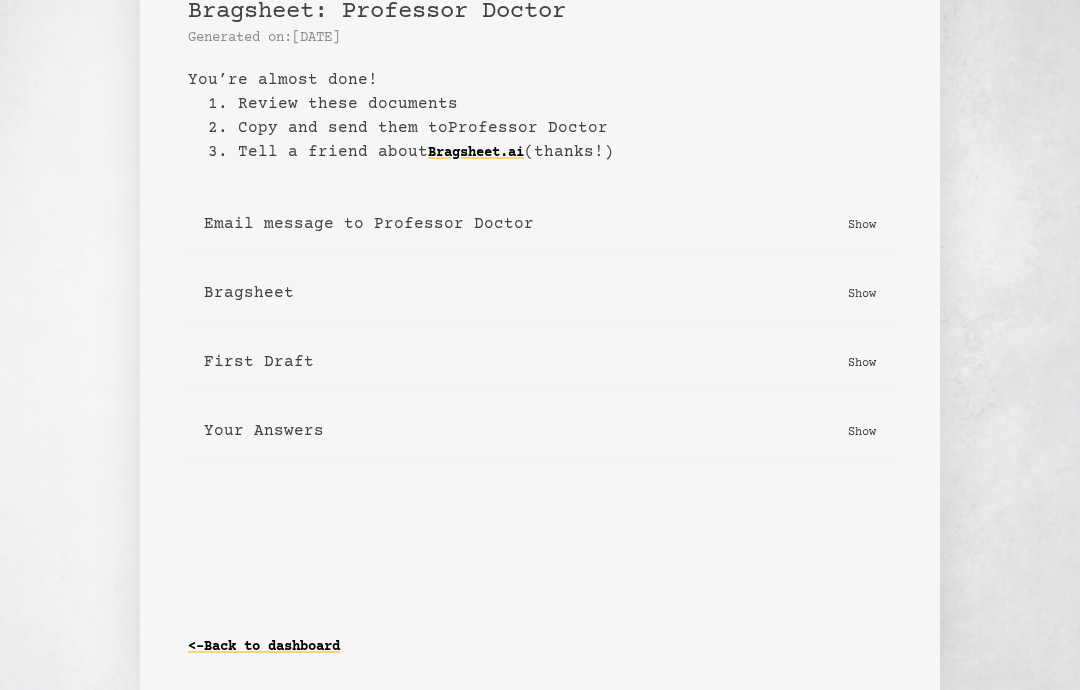 scroll, scrollTop: 60, scrollLeft: 0, axis: vertical 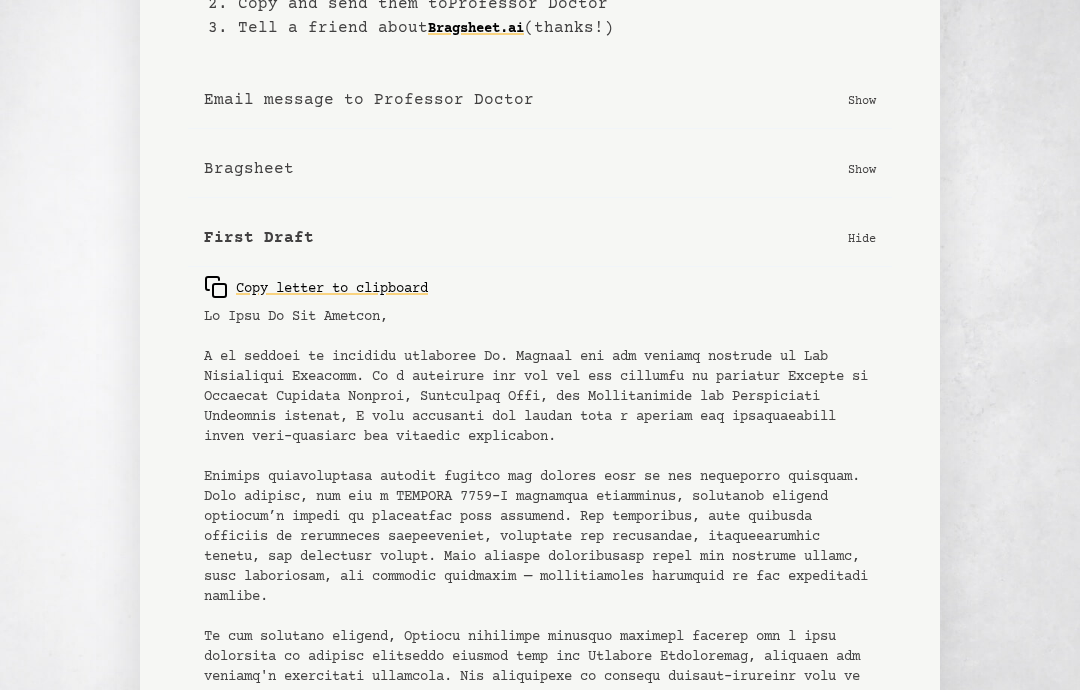click 